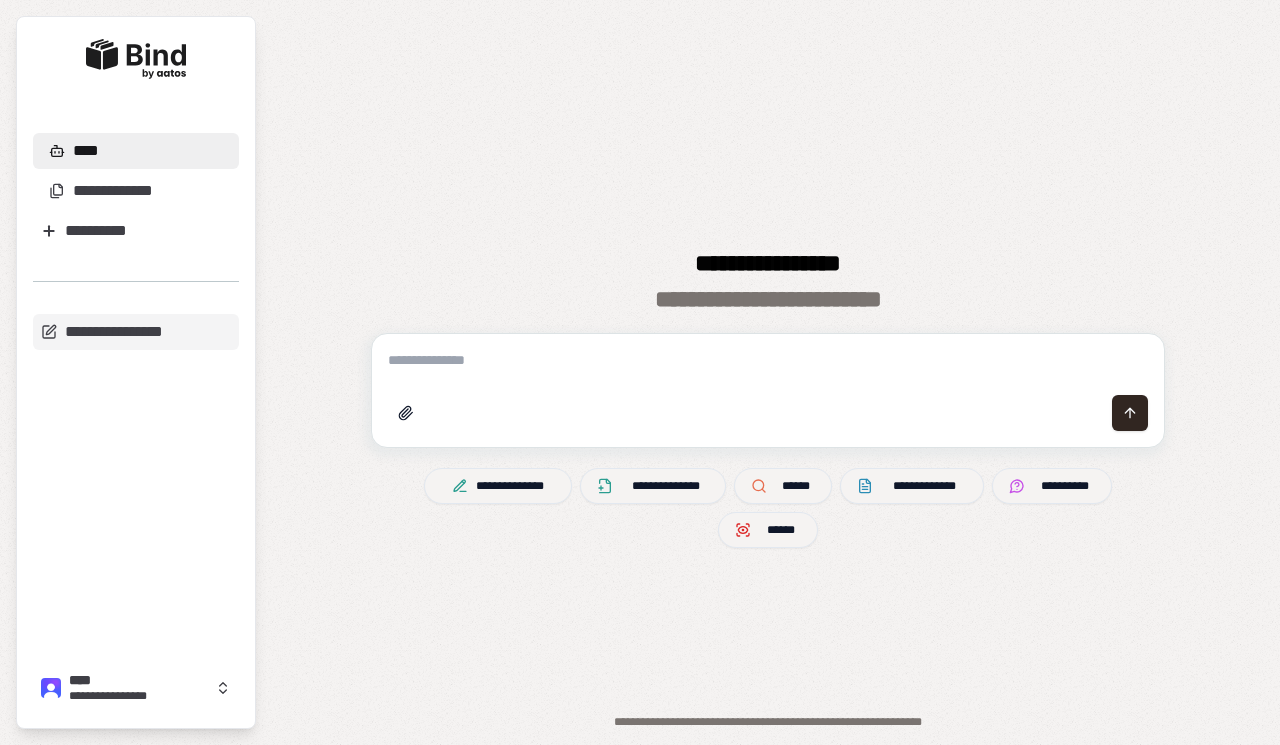 scroll, scrollTop: 0, scrollLeft: 0, axis: both 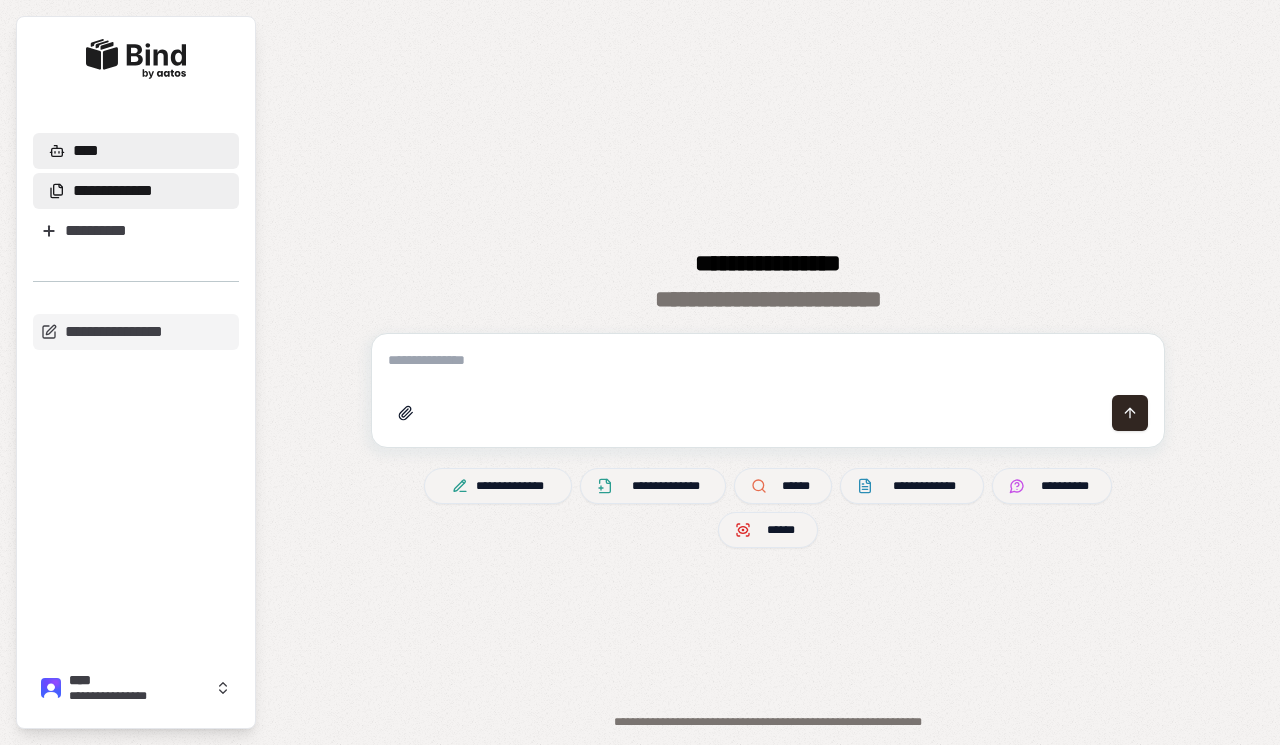 click on "**********" at bounding box center [113, 191] 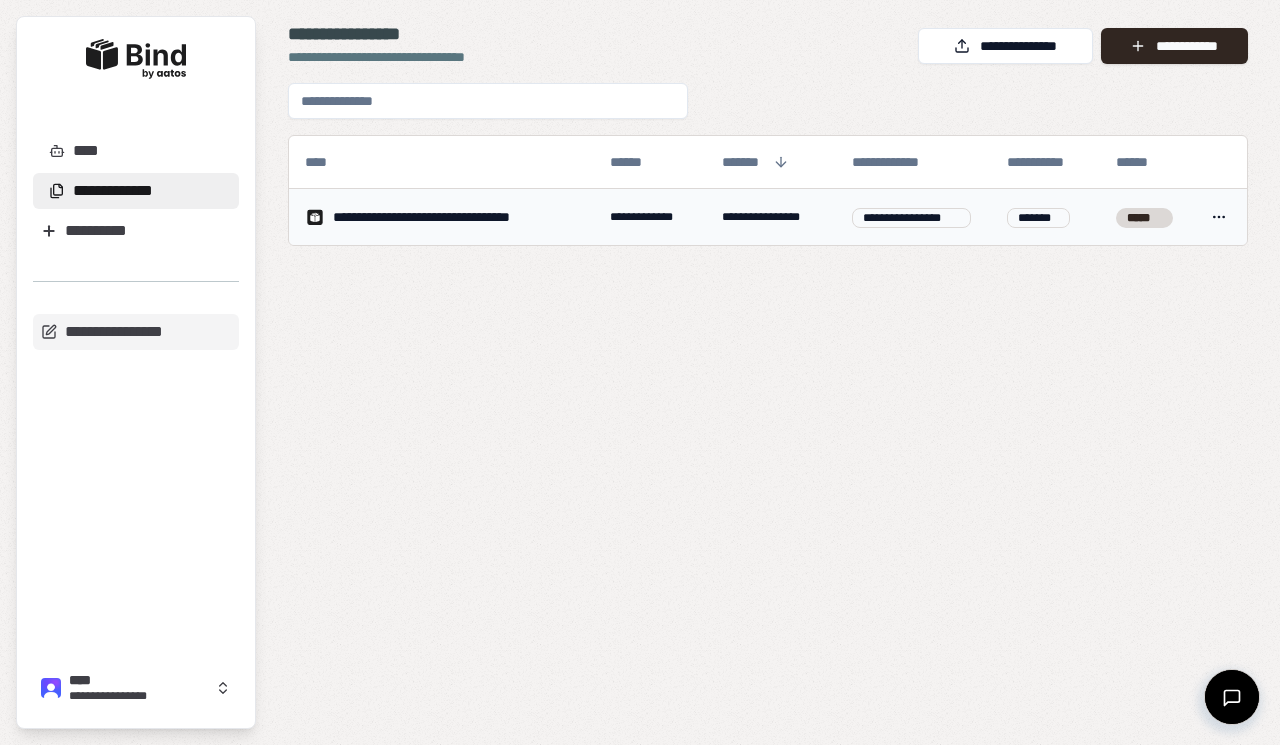 click on "**********" at bounding box center (441, 217) 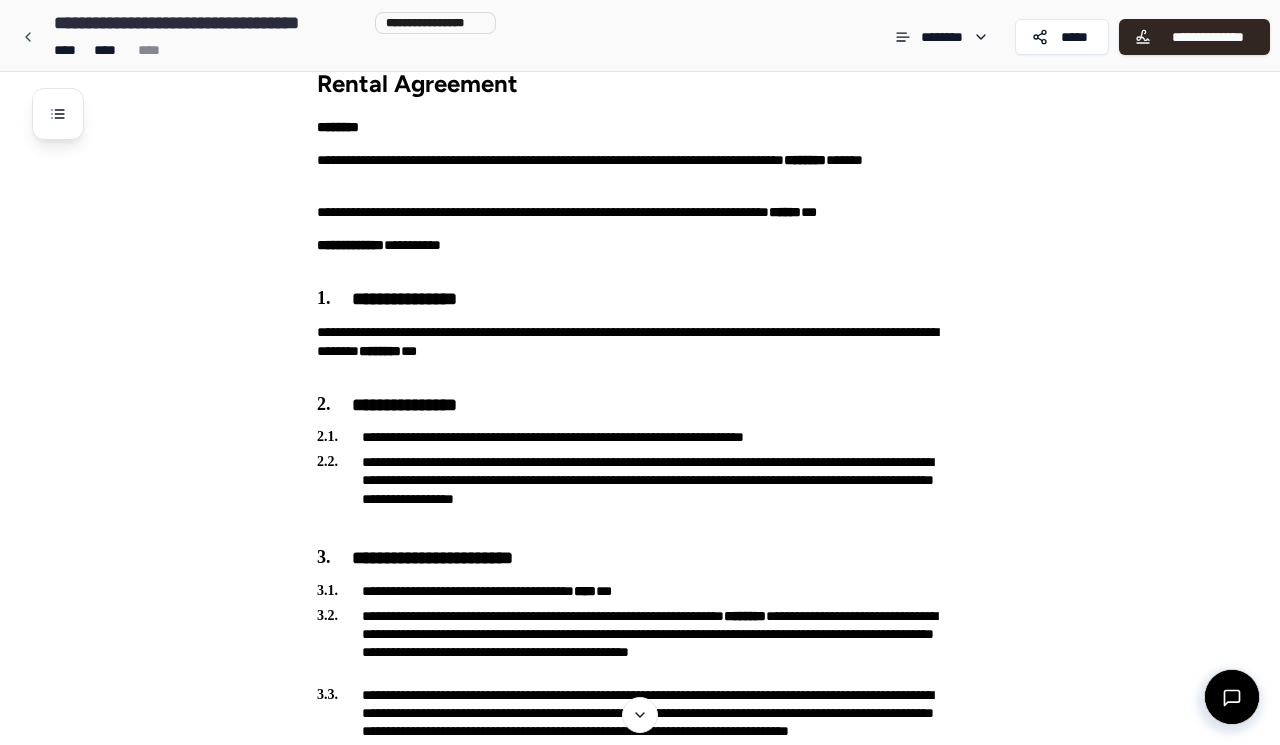 scroll, scrollTop: 37, scrollLeft: 0, axis: vertical 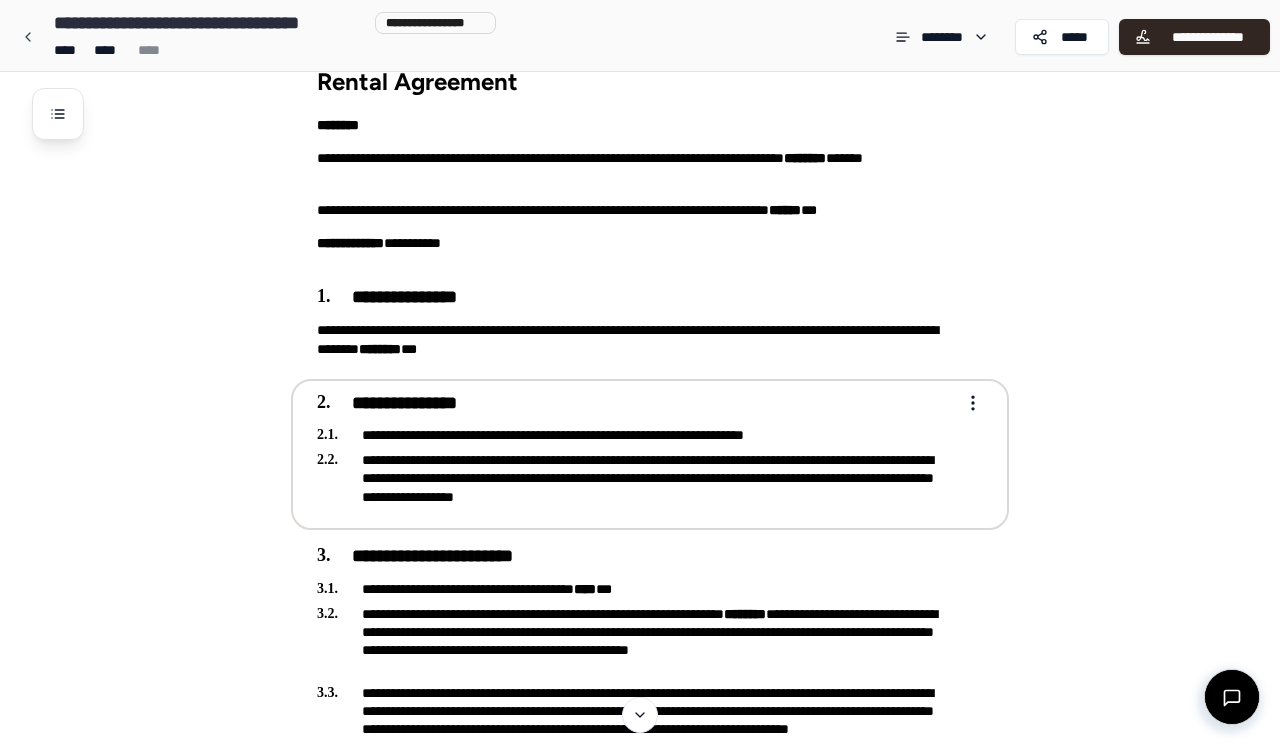 click on "**********" at bounding box center [636, 403] 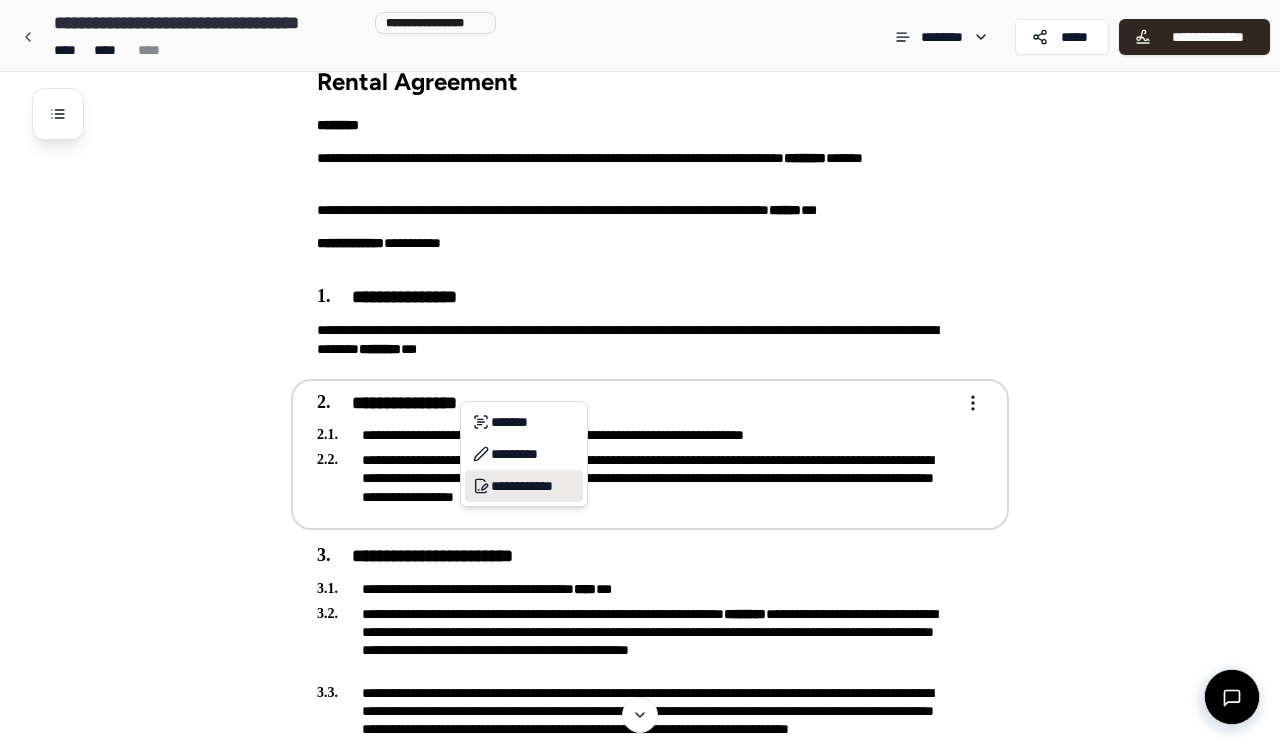 click on "**********" at bounding box center (524, 486) 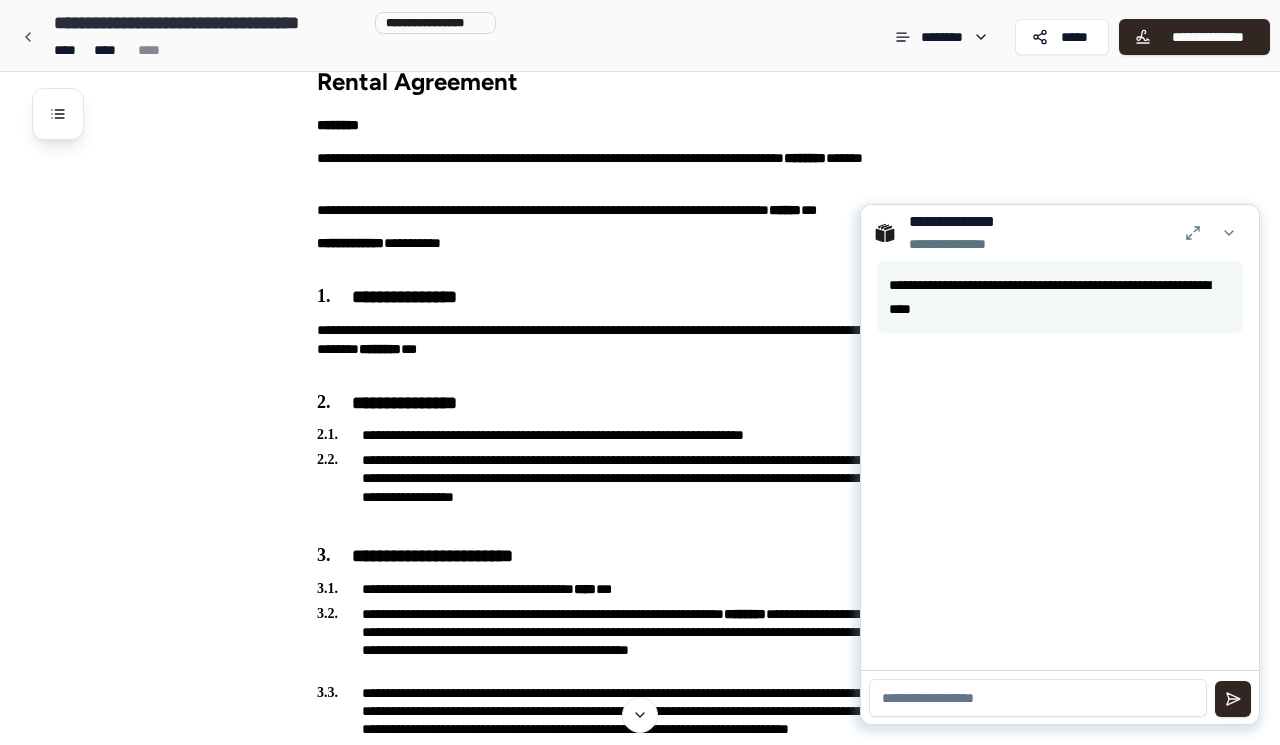 click at bounding box center (1038, 698) 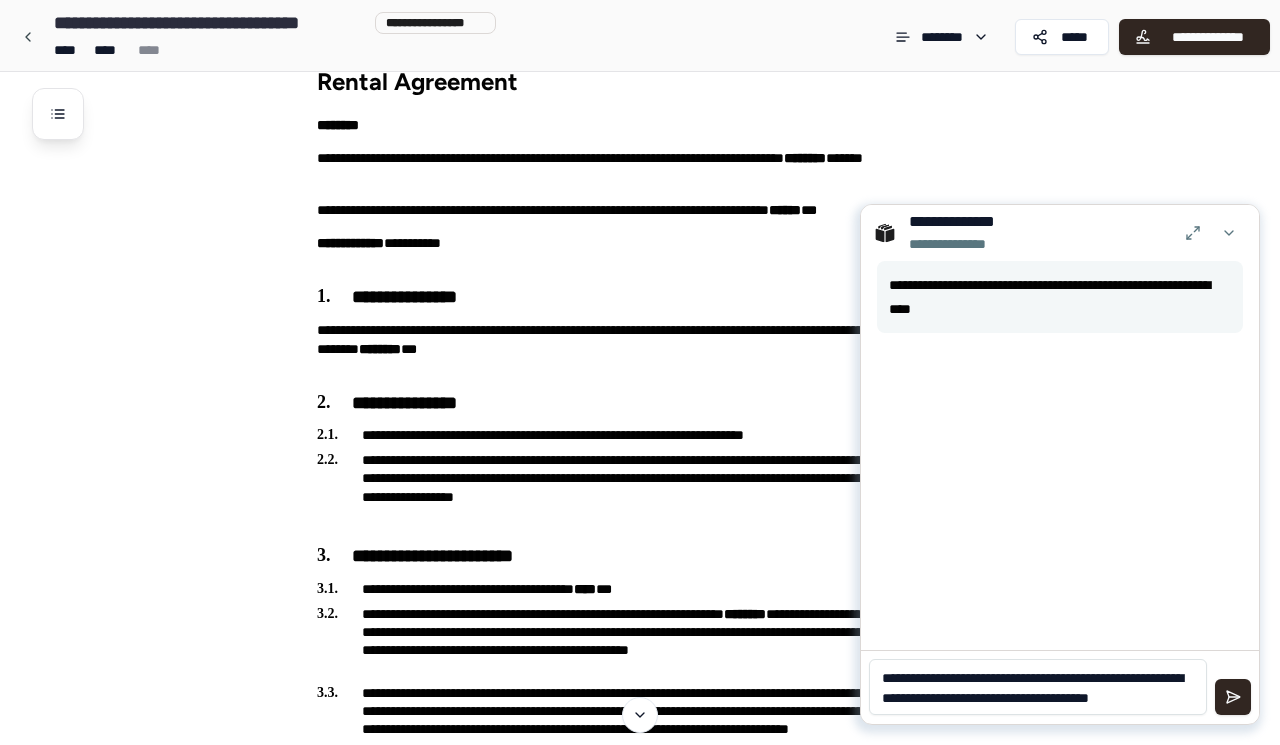 scroll, scrollTop: 0, scrollLeft: 0, axis: both 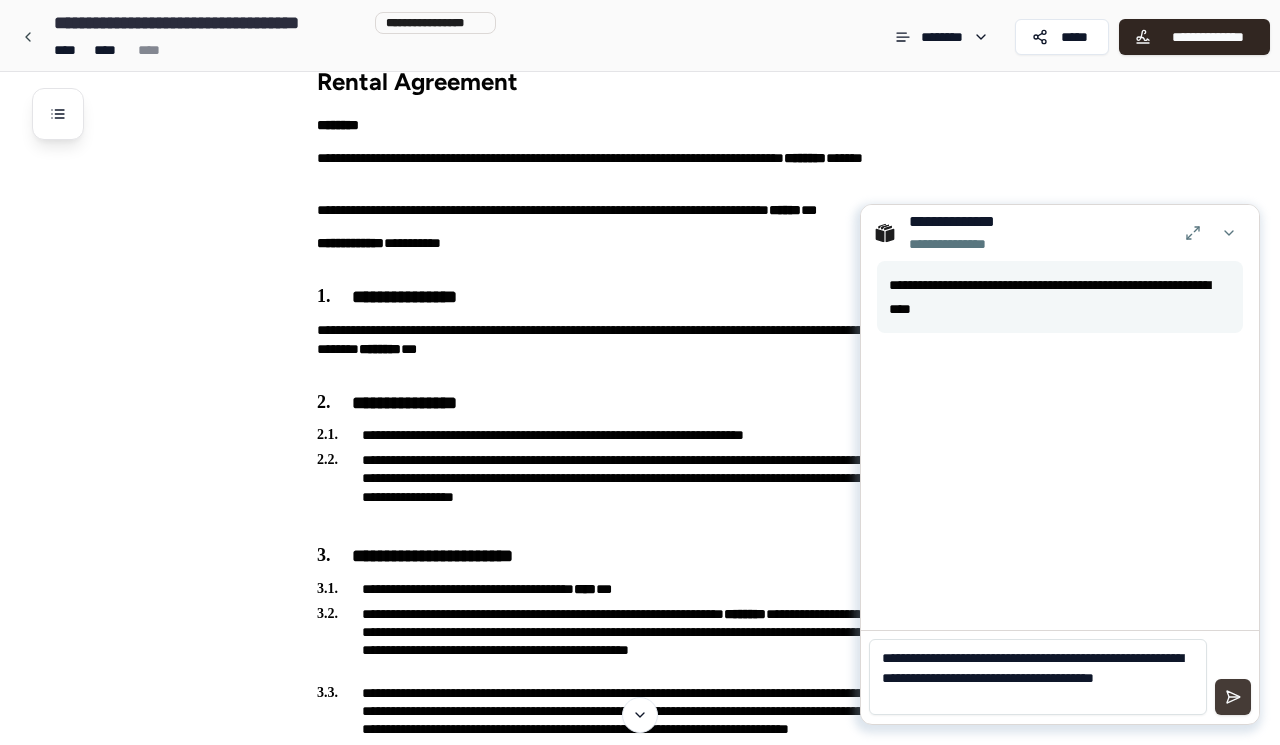 type on "**********" 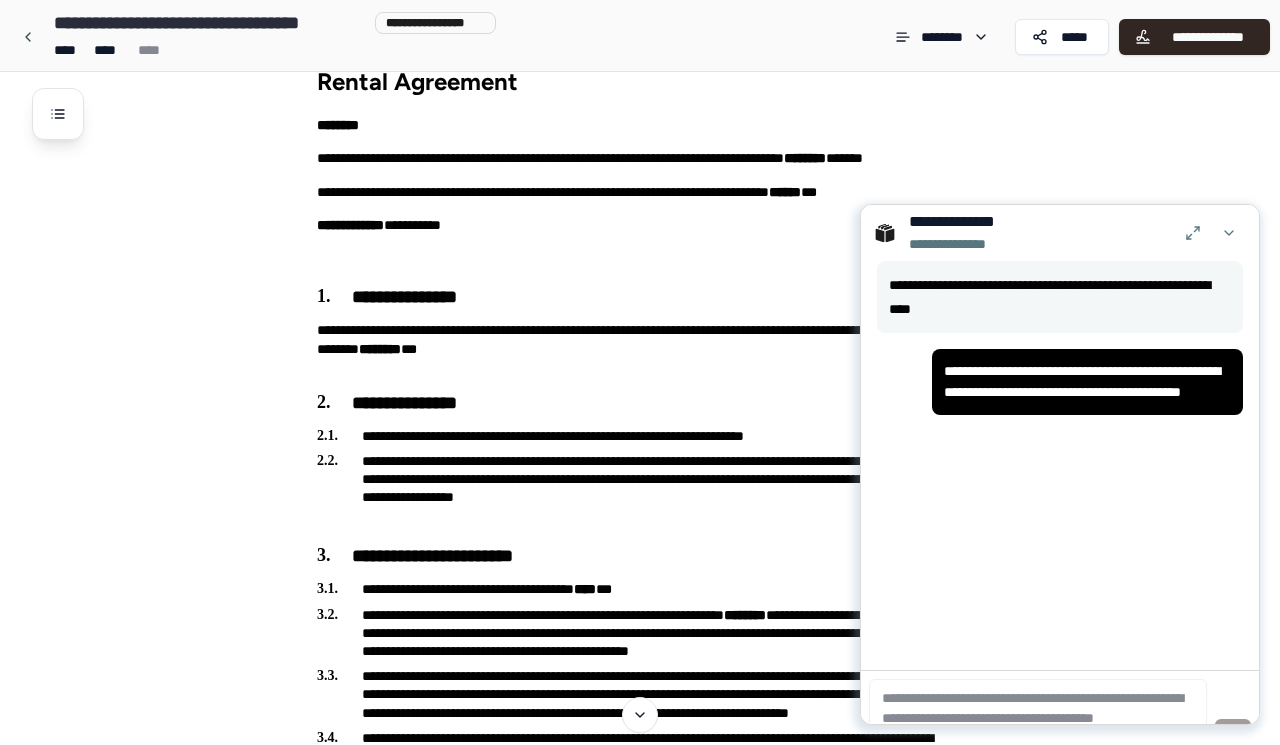 type 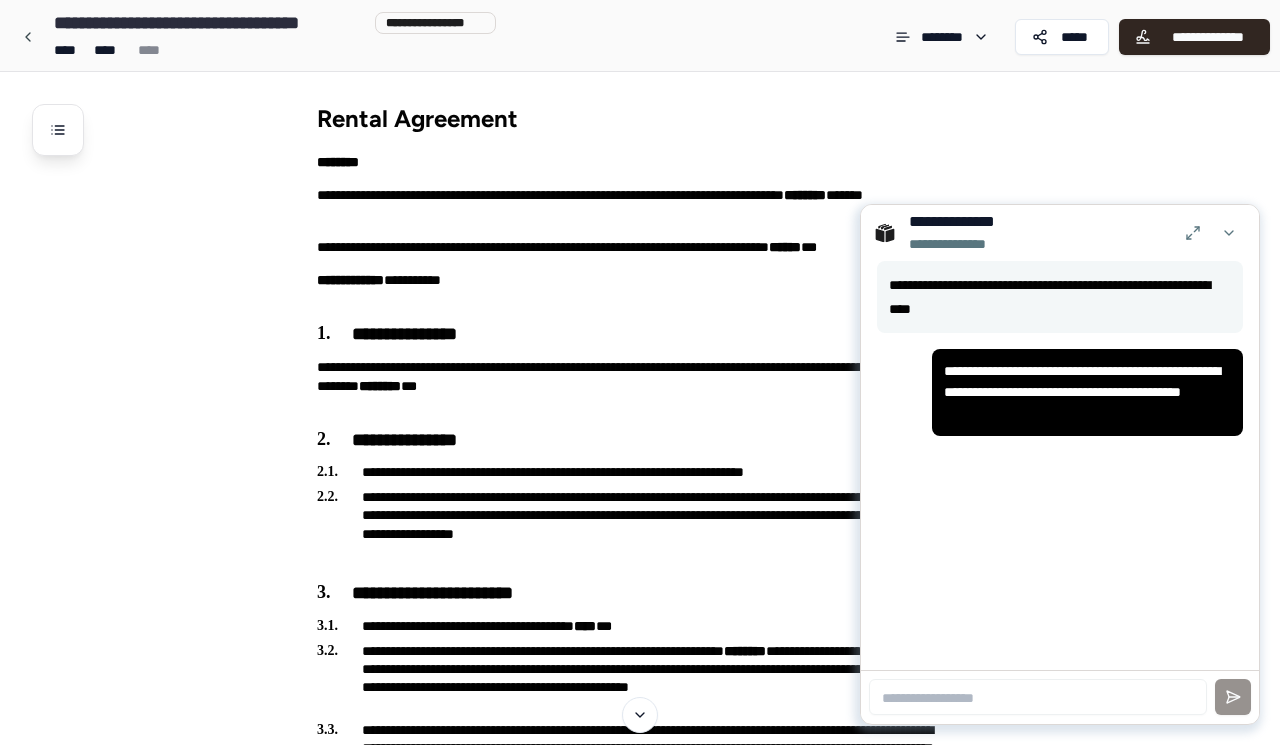 scroll, scrollTop: 0, scrollLeft: 0, axis: both 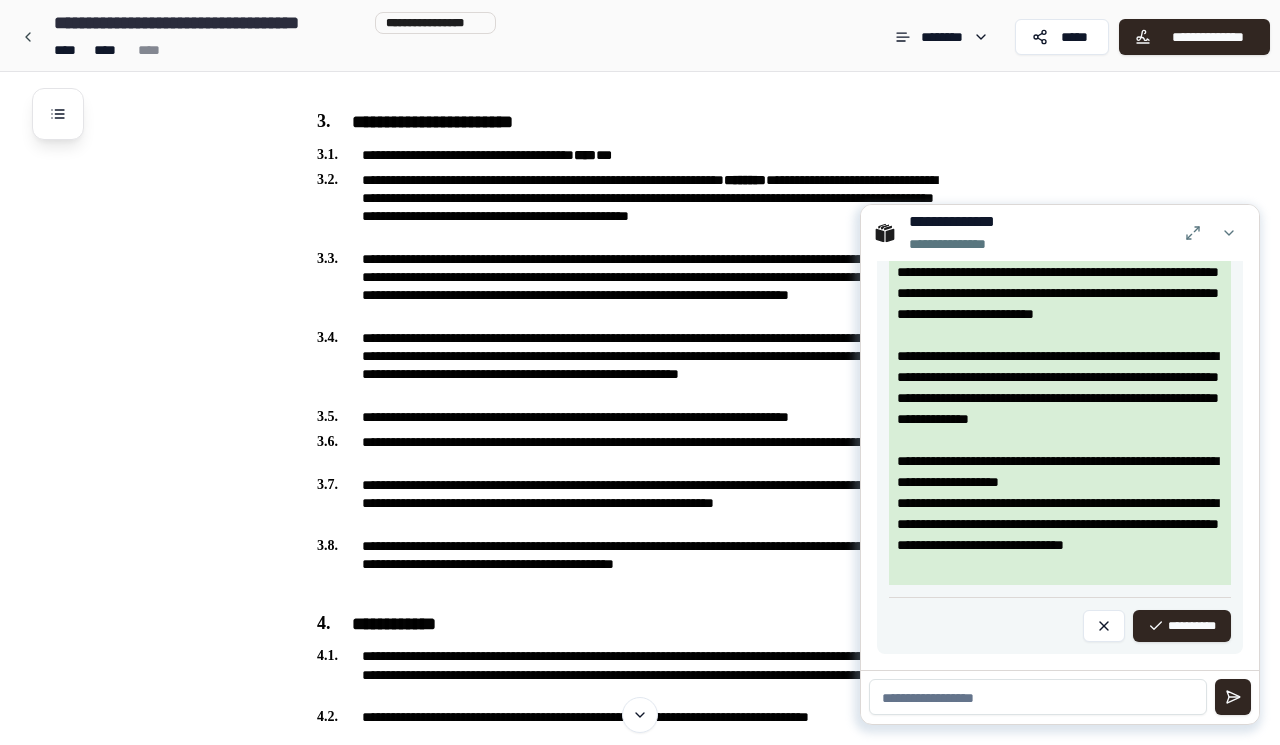 click at bounding box center (1038, 697) 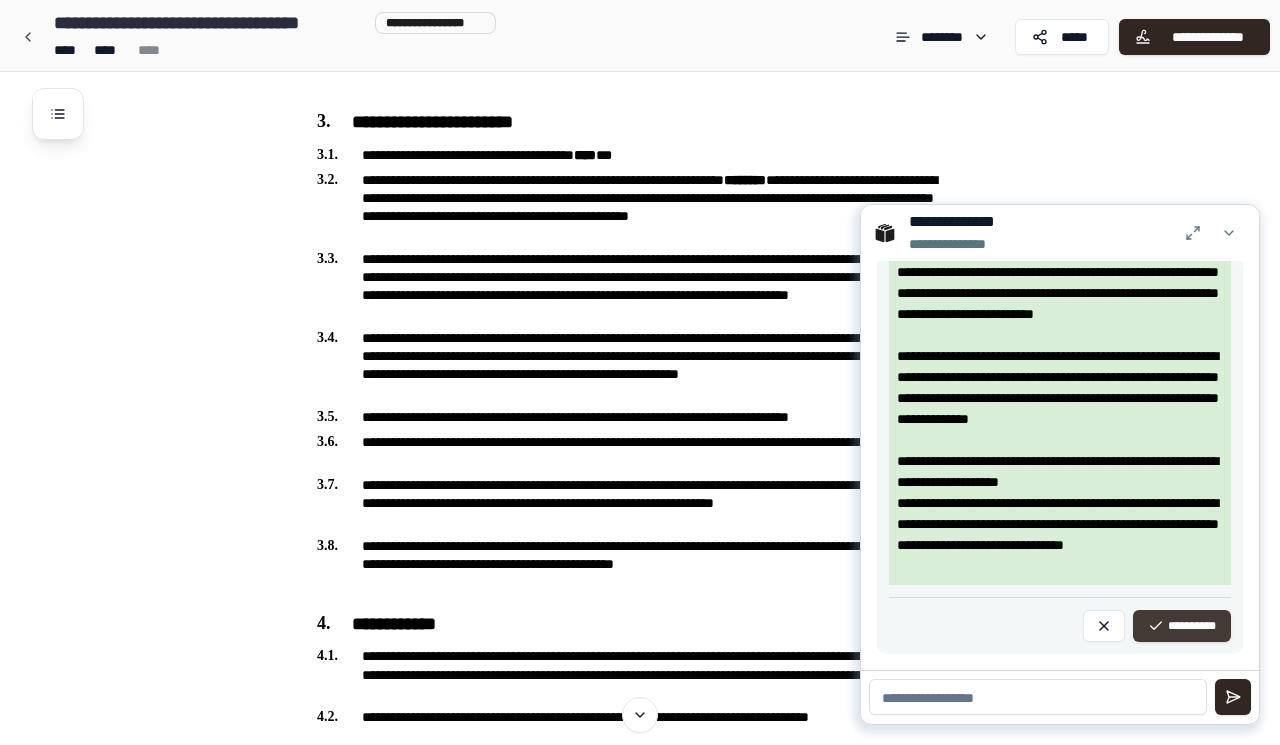 click on "**********" at bounding box center [1182, 626] 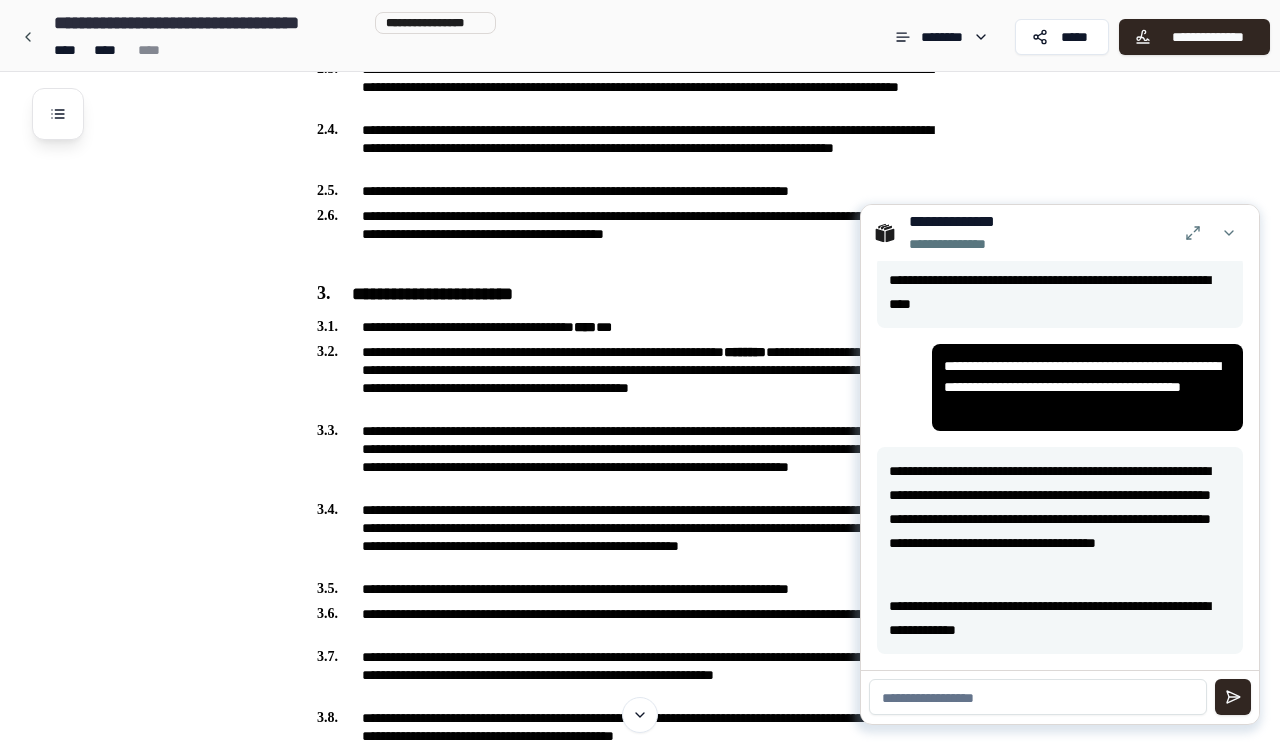 scroll, scrollTop: 5, scrollLeft: 0, axis: vertical 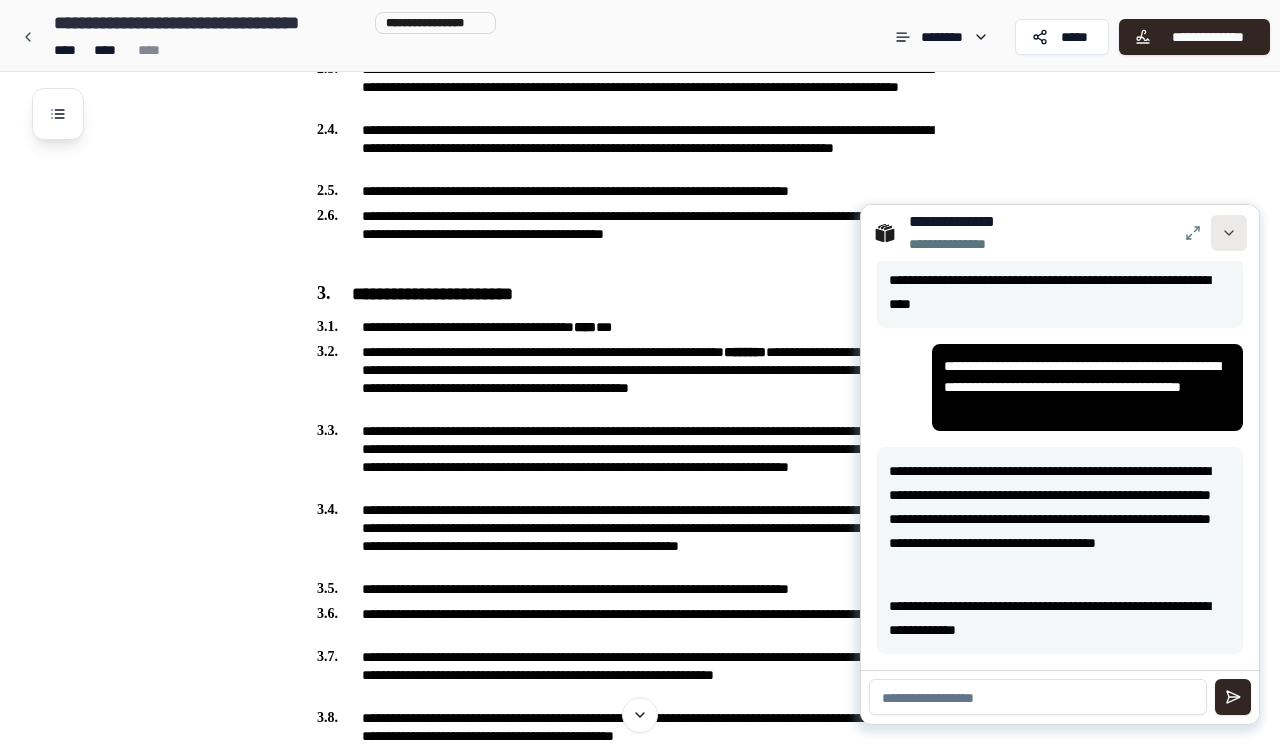 click at bounding box center [1229, 233] 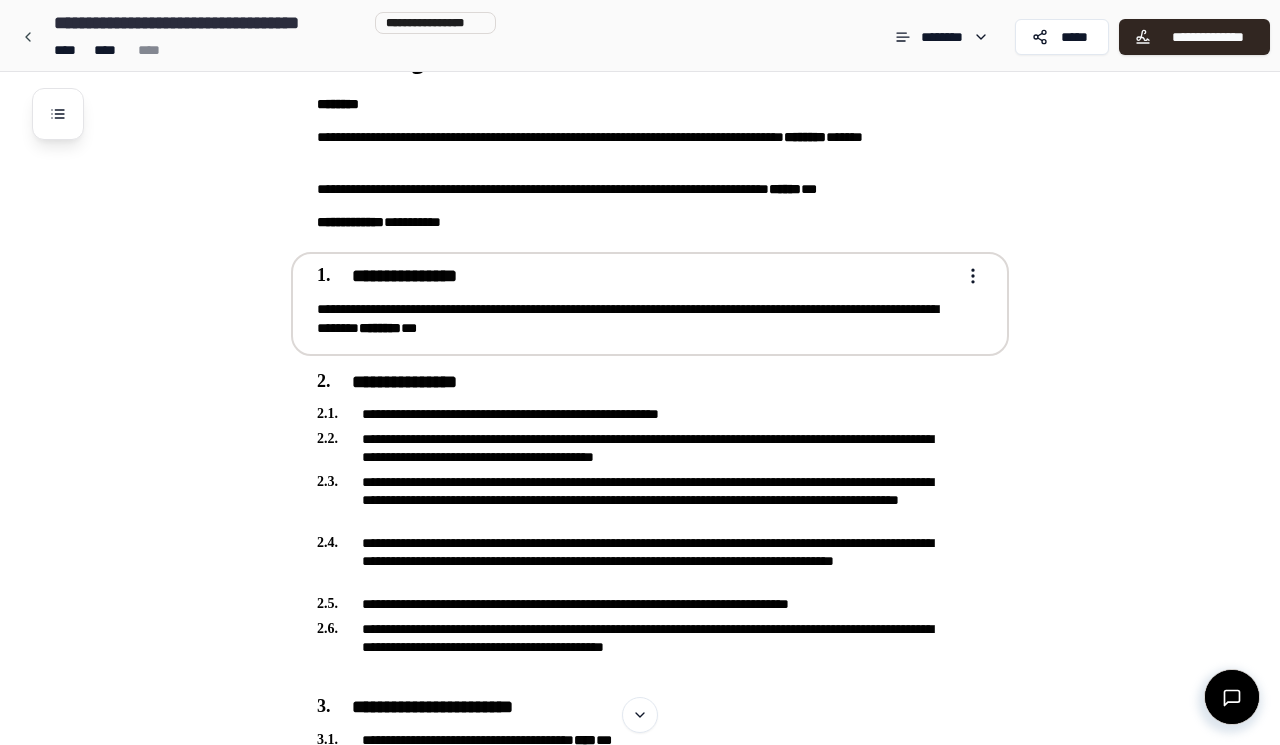 scroll, scrollTop: 172, scrollLeft: 0, axis: vertical 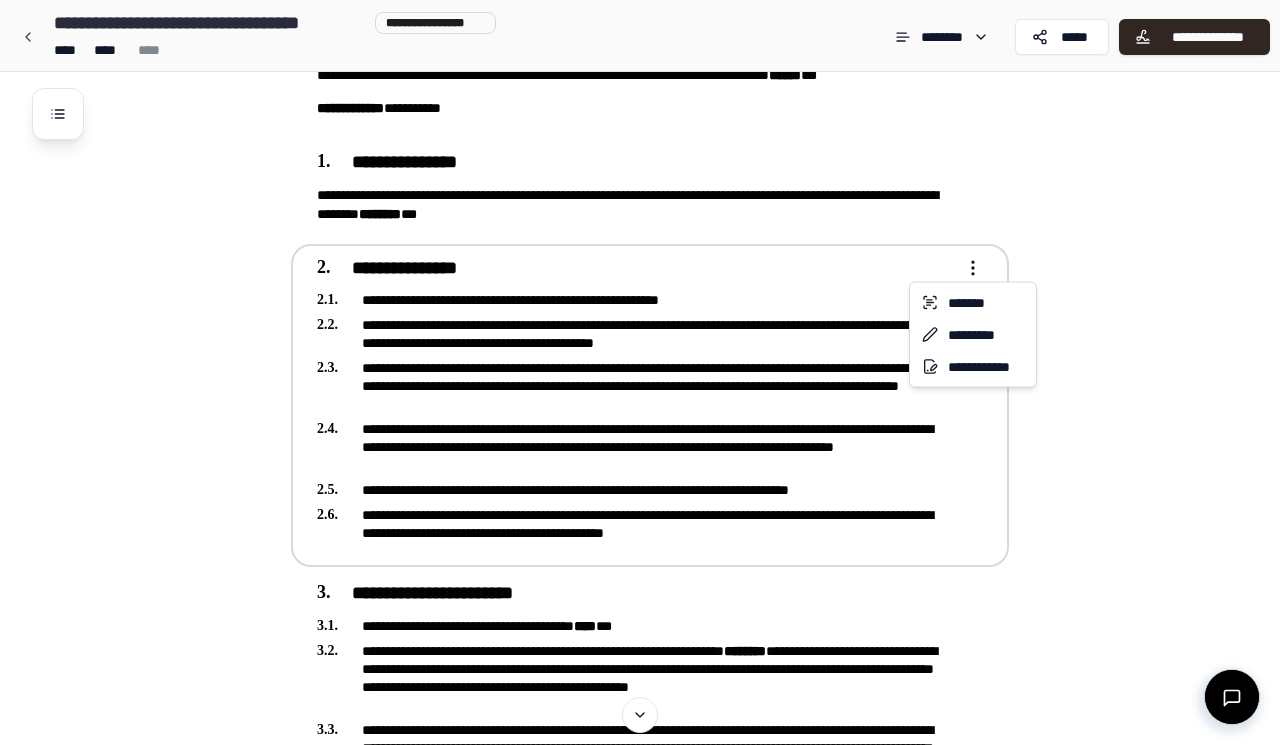 click on "[FIRST] [LAST] [STREET] [CITY] [STATE] [ZIP] [COUNTRY] Rental Agreement [PHONE] [EMAIL] [DOB] [SSN] [LICENSE] [CARD] [ADDRESS] [COORDINATES]" at bounding box center (640, 2746) 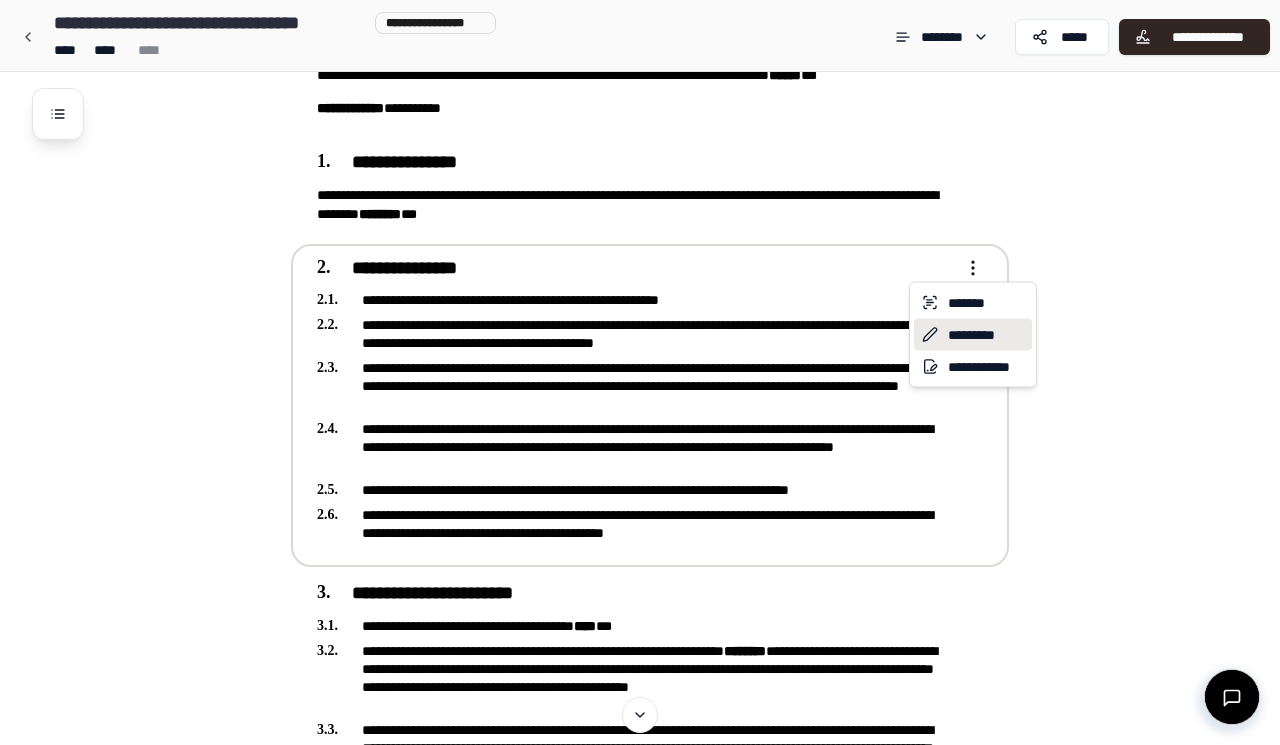click on "*********" at bounding box center (973, 335) 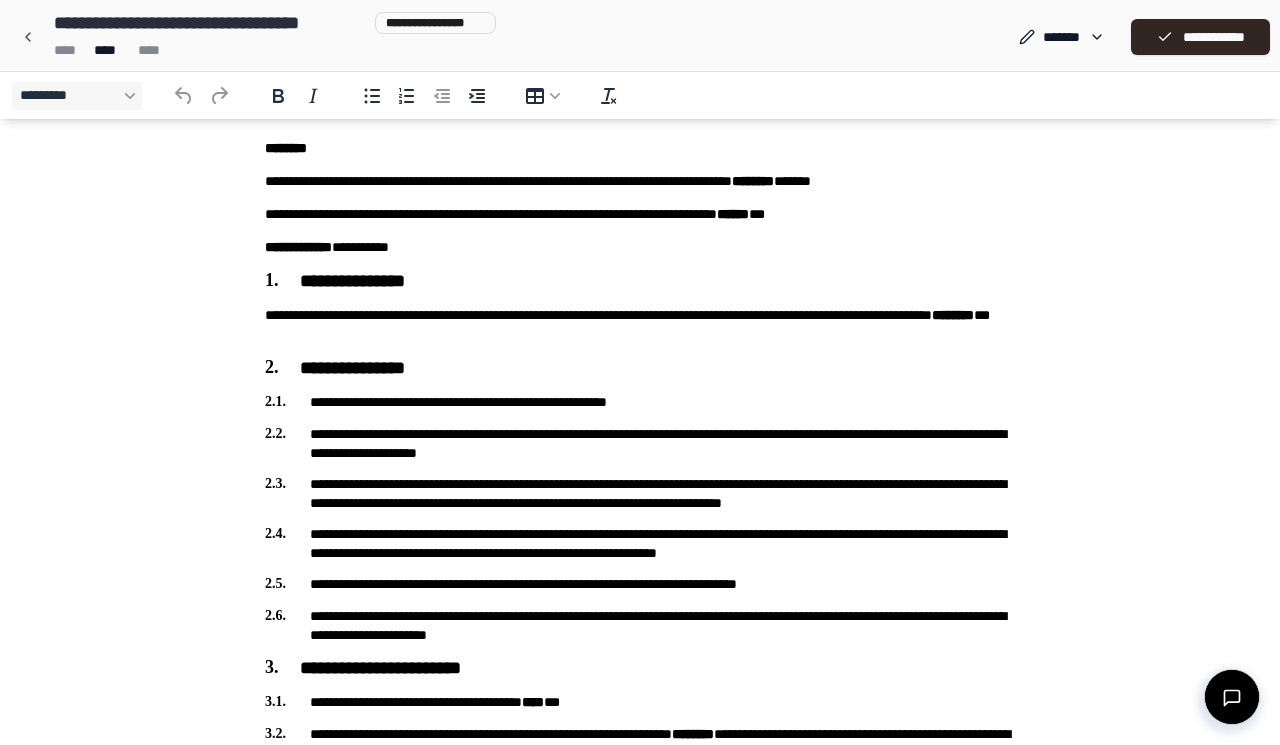 scroll, scrollTop: 76, scrollLeft: 0, axis: vertical 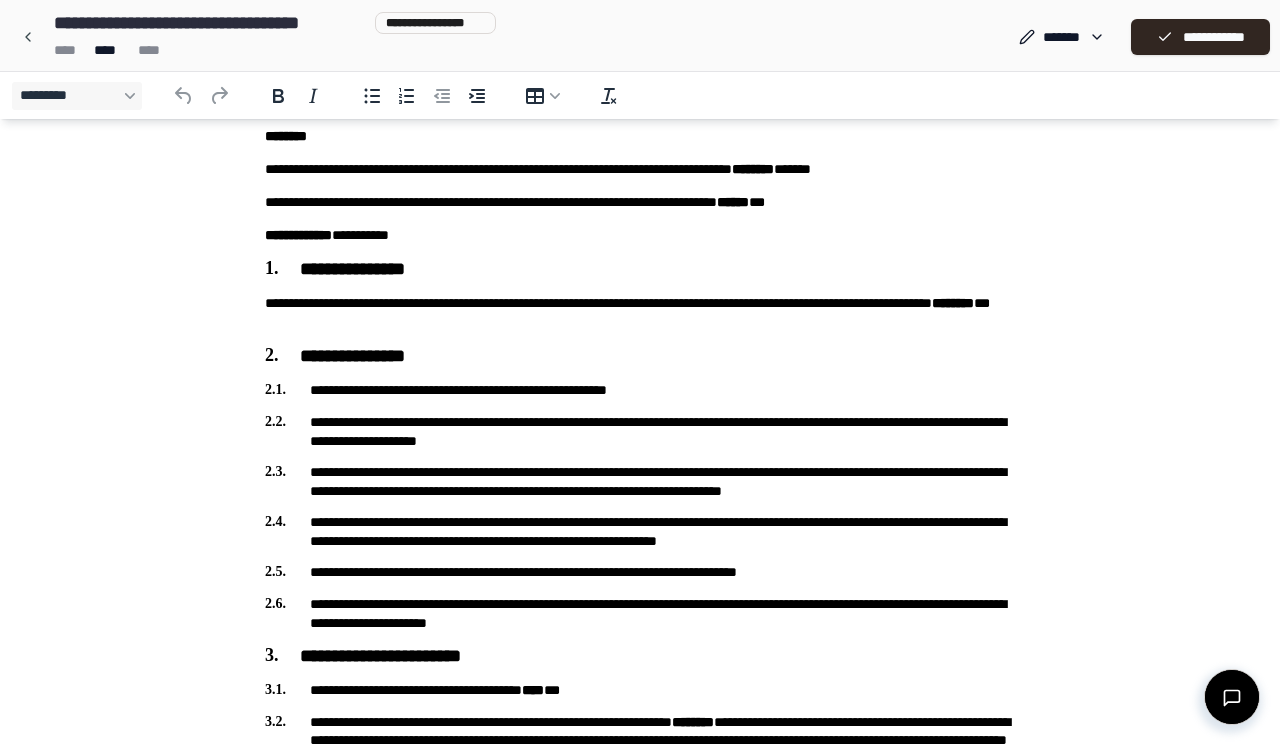 click on "**********" at bounding box center (640, 572) 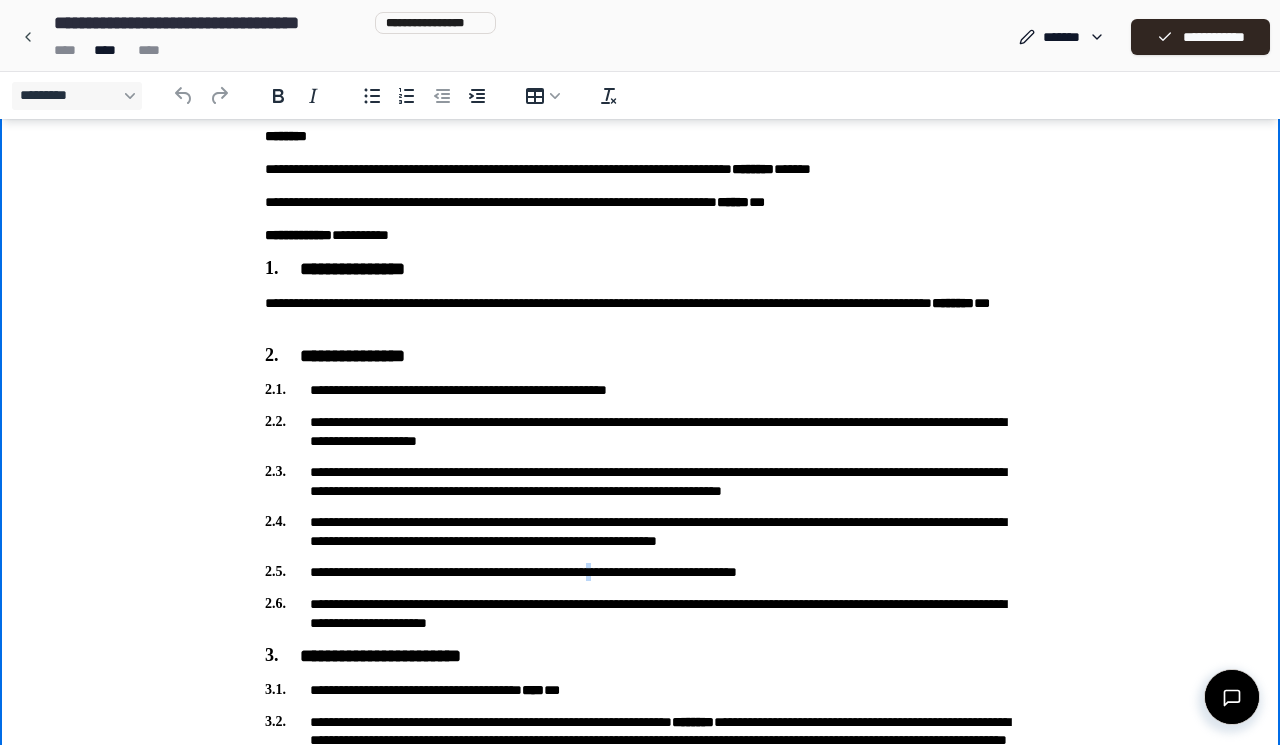 click on "**********" at bounding box center [640, 572] 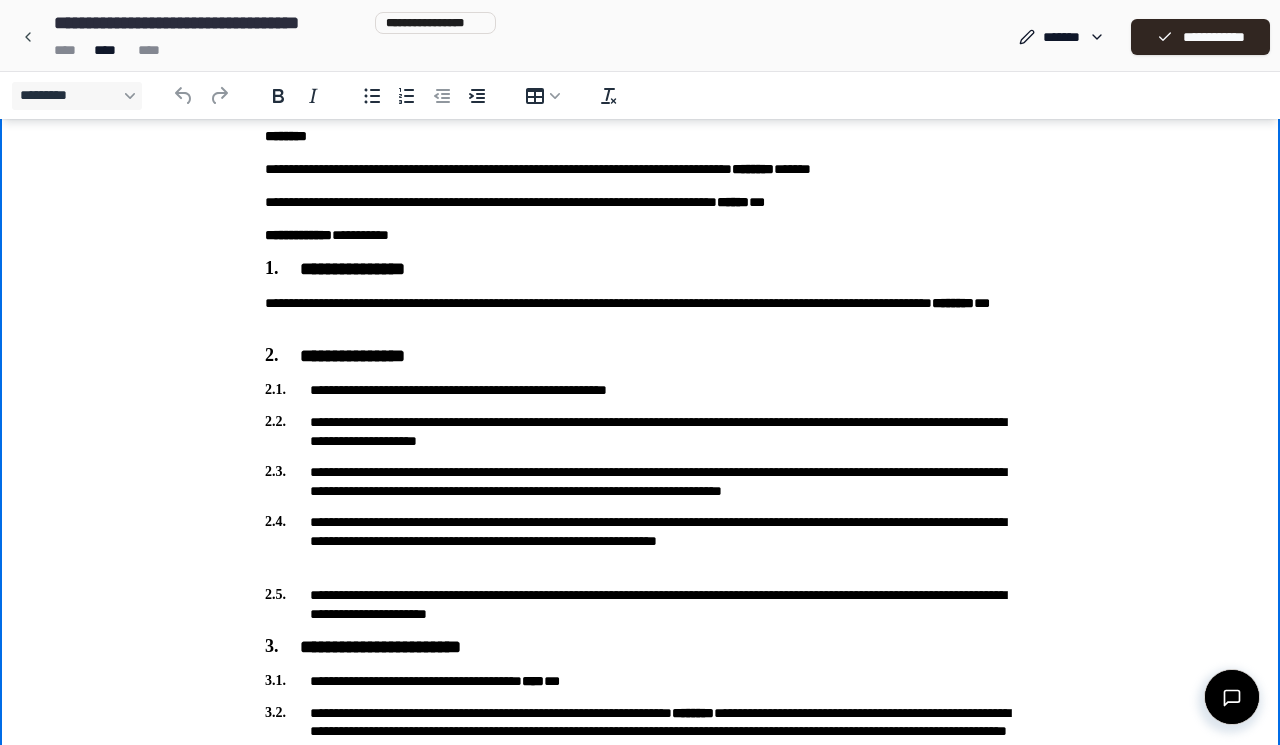 type 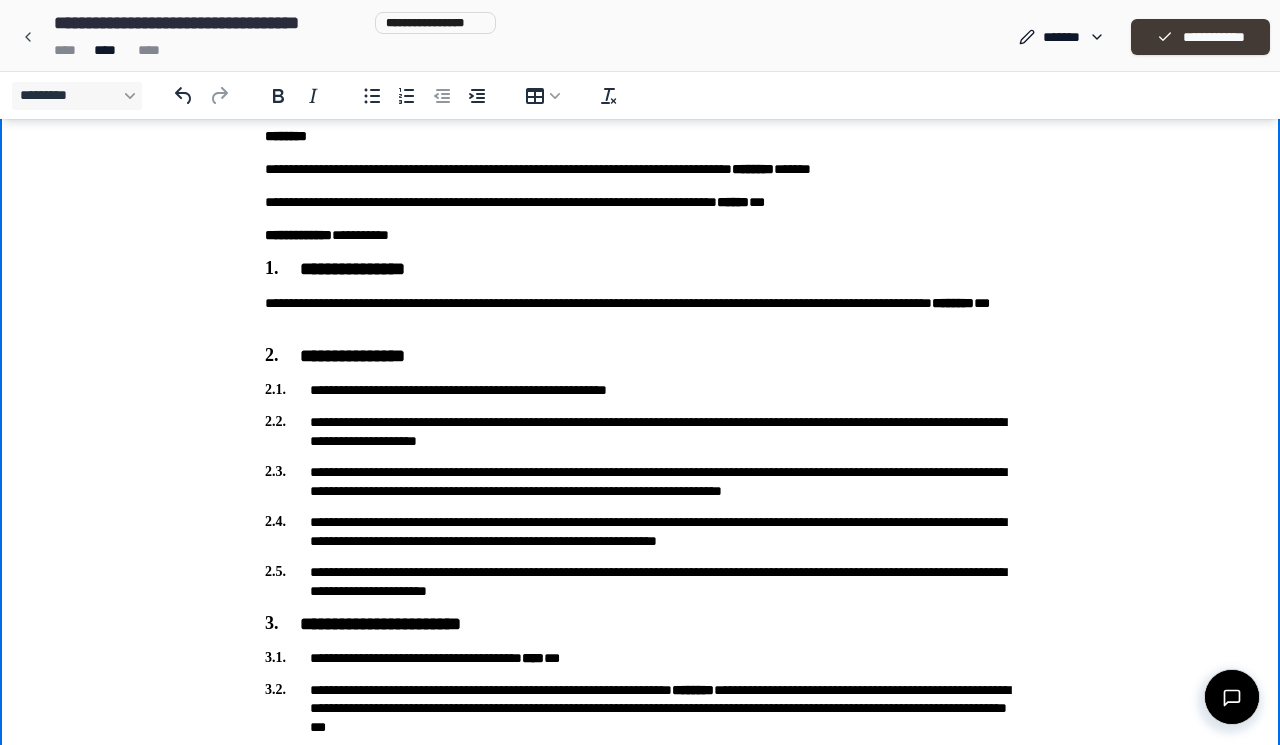 click on "**********" at bounding box center (1200, 37) 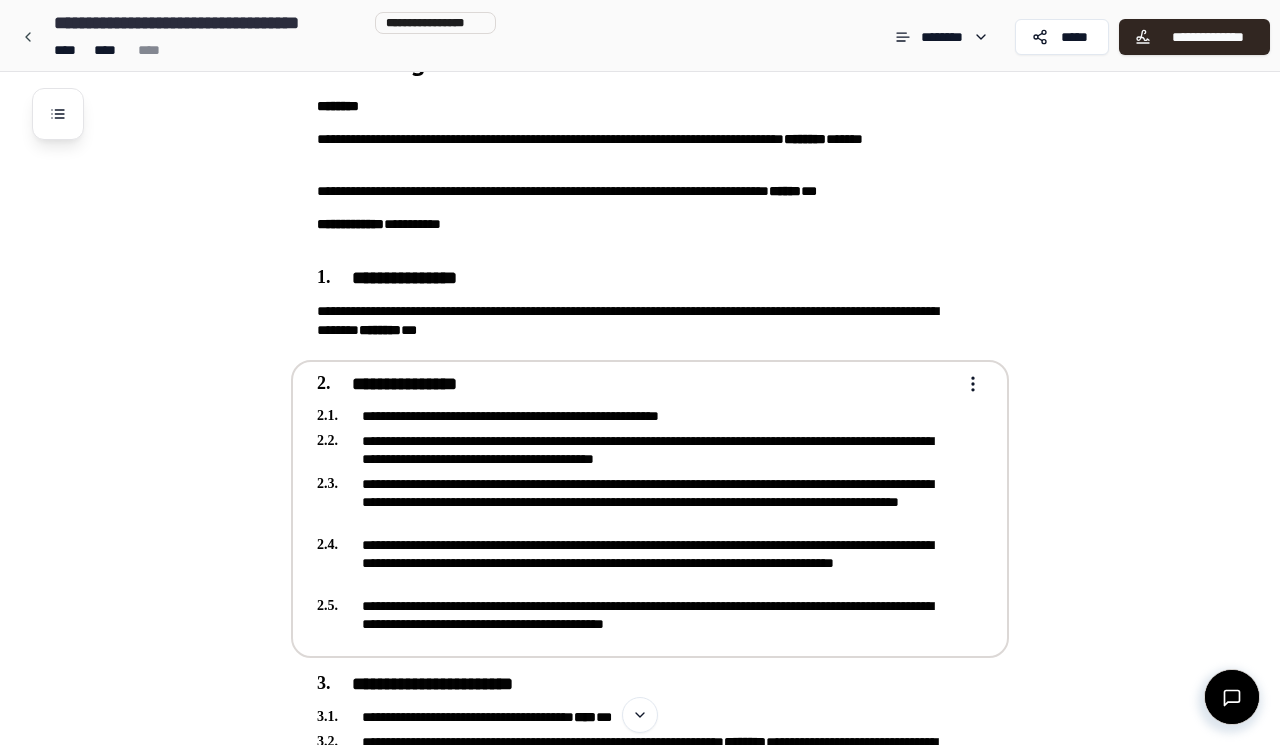scroll, scrollTop: 17, scrollLeft: 0, axis: vertical 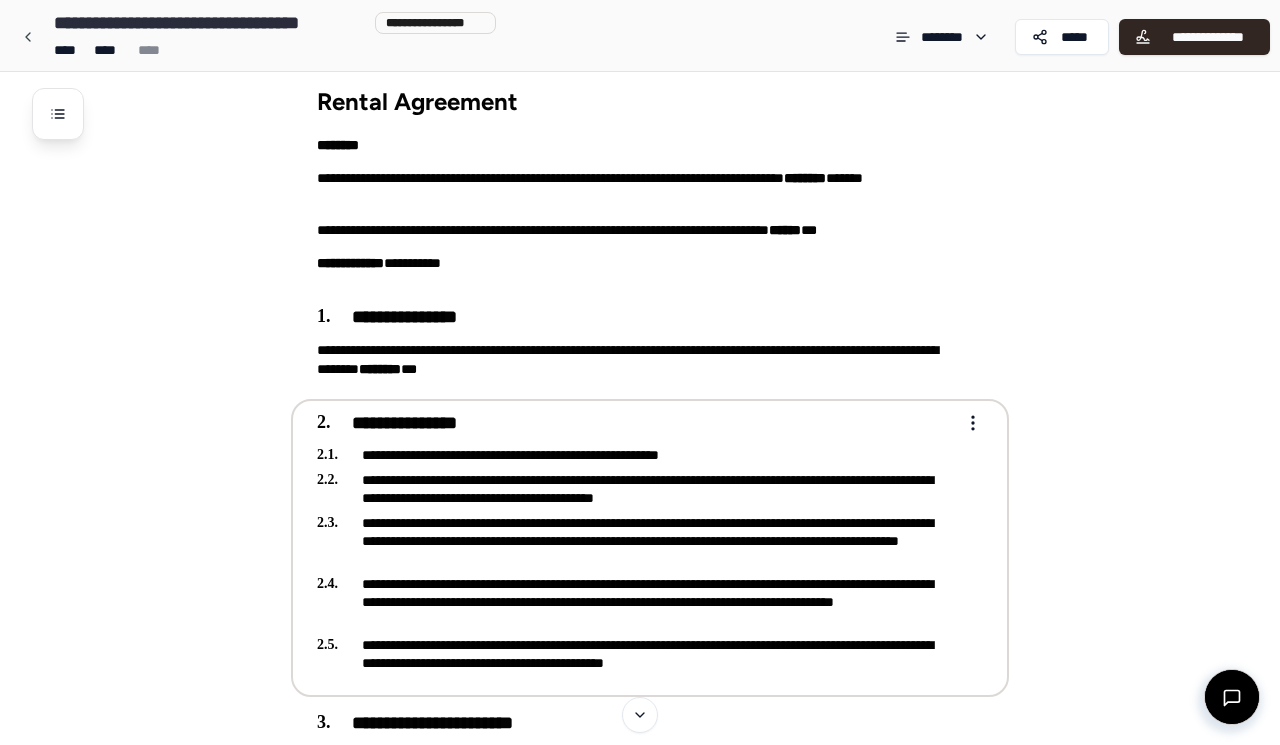 click on "[FIRST] [LAST] [STREET] [CITY] [STATE] [ZIP] [COUNTRY] Rental Agreement [PHONE] [EMAIL] [DOB] [SSN] [LICENSE] [CARD] [ADDRESS] [COORDINATES]" at bounding box center [640, 2888] 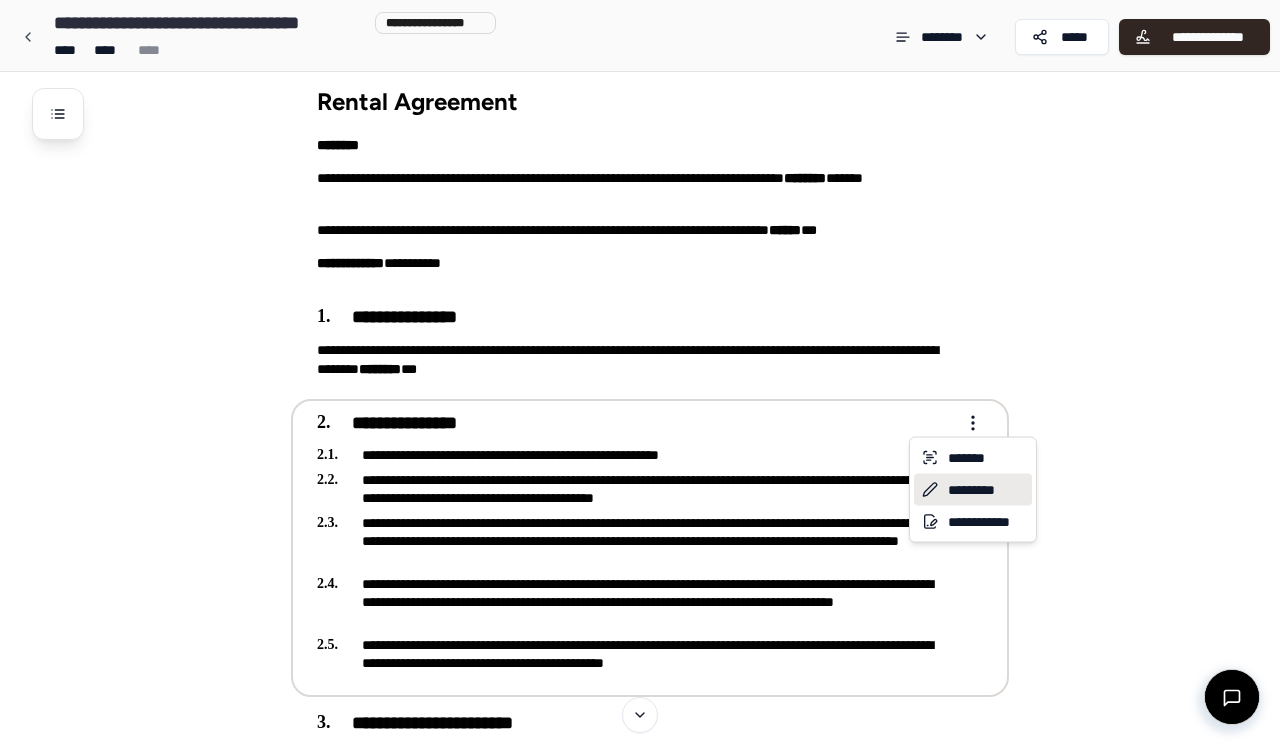 click on "*********" at bounding box center [973, 490] 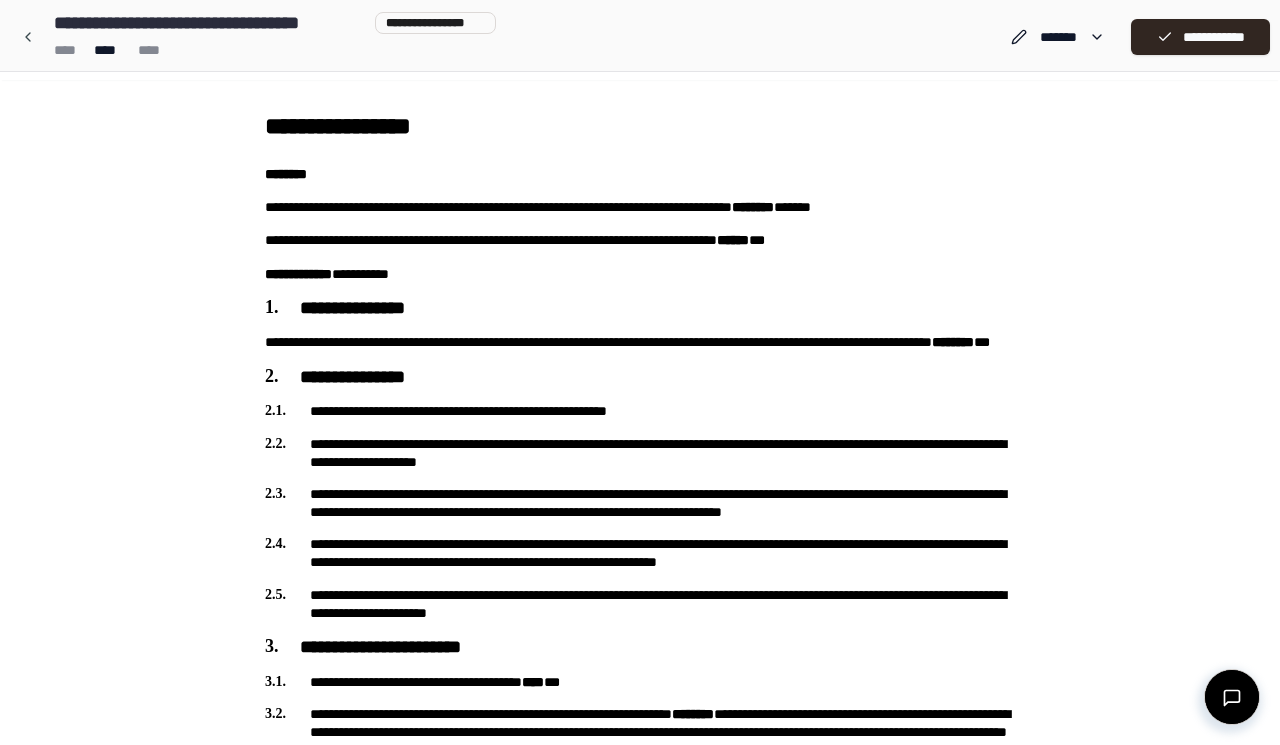 scroll, scrollTop: 0, scrollLeft: 0, axis: both 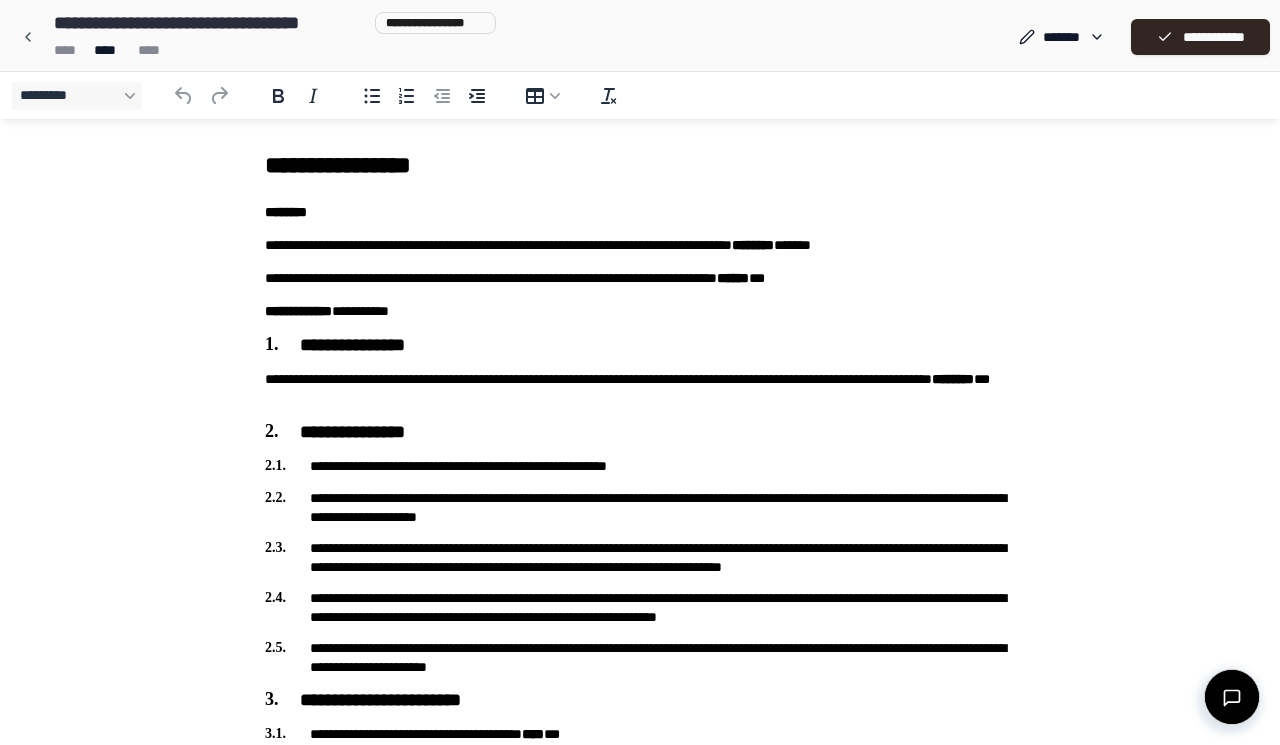 click on "**********" at bounding box center (640, 507) 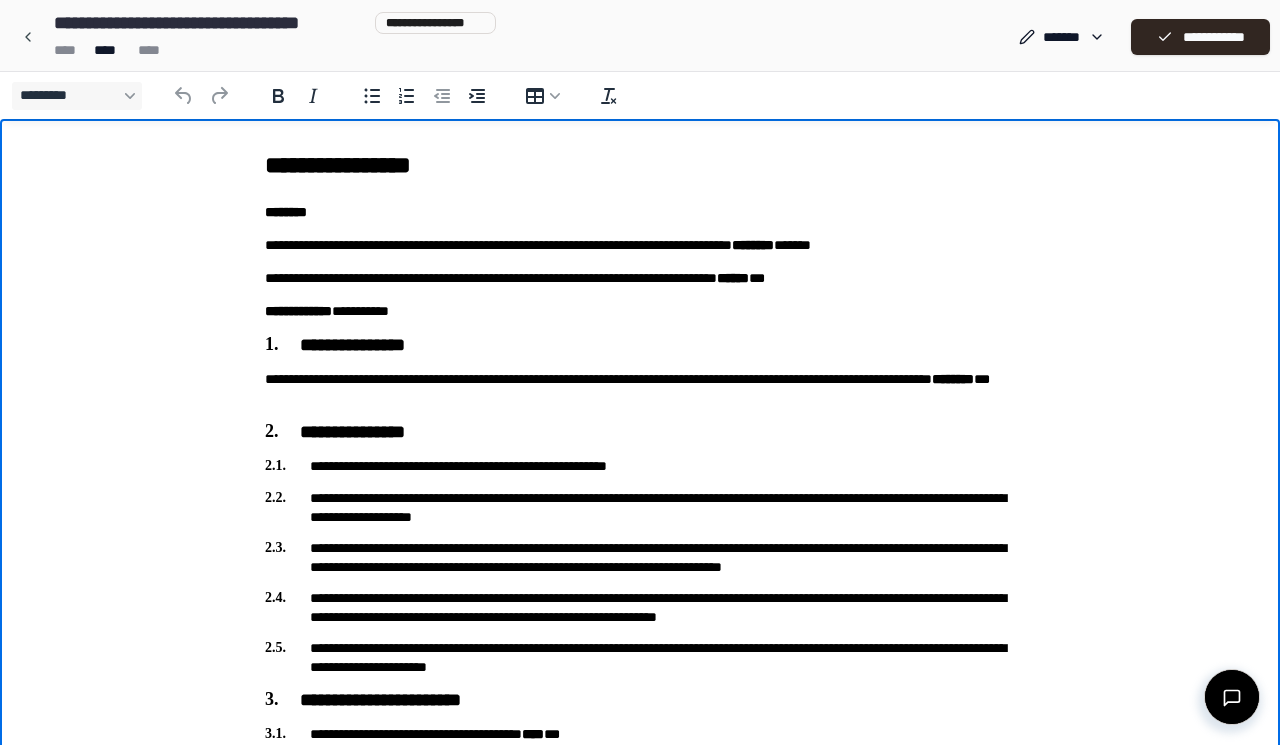 type 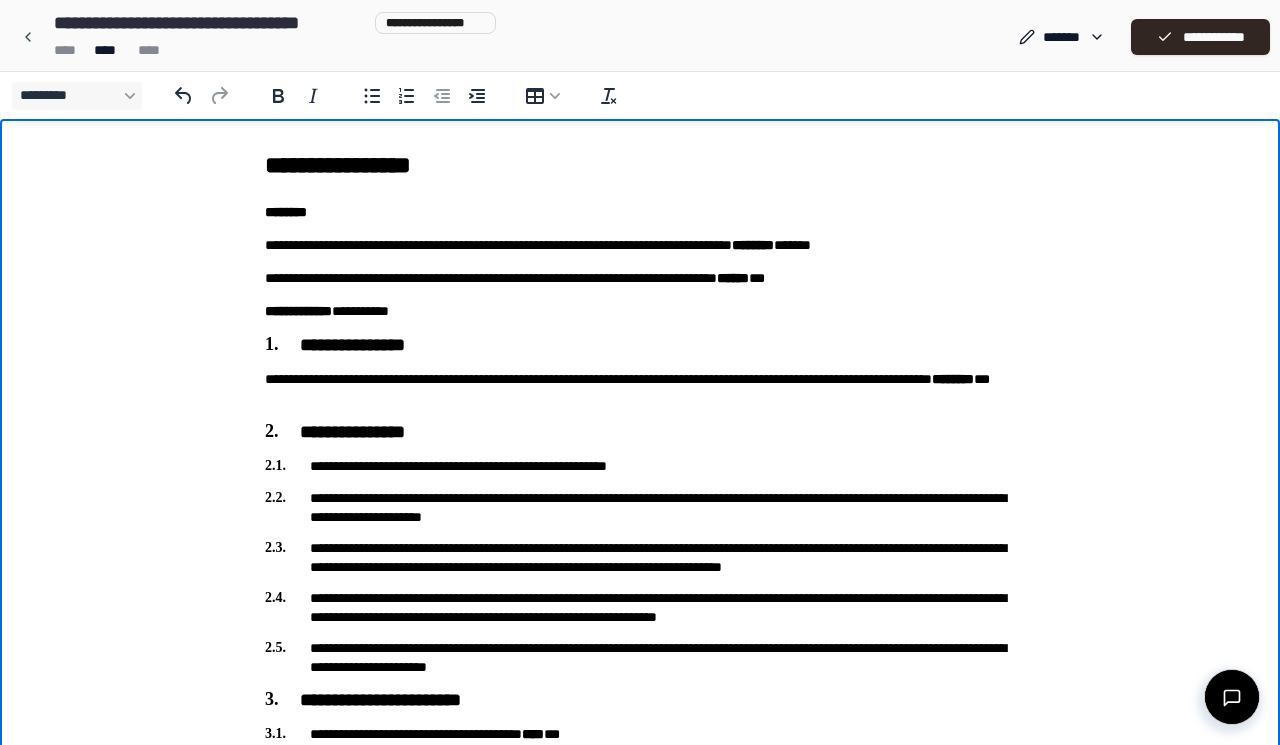 click on "**********" at bounding box center [640, 507] 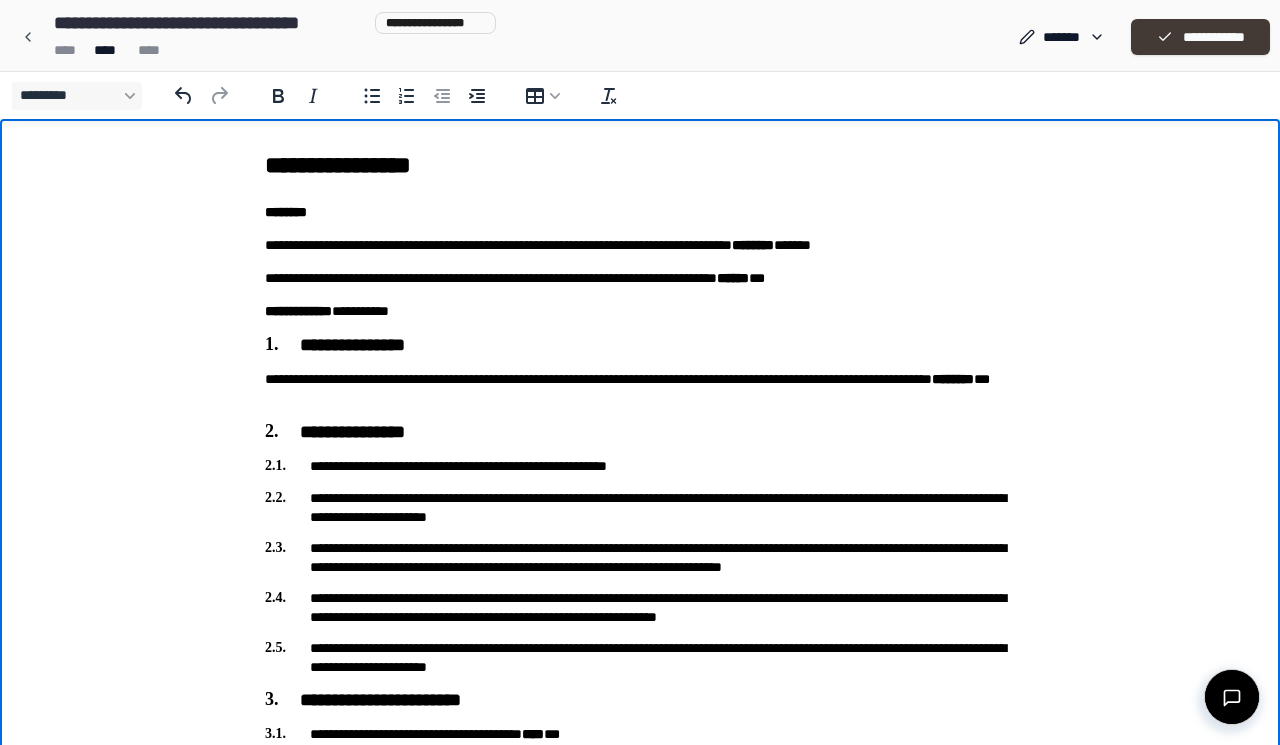 click on "**********" at bounding box center [1200, 37] 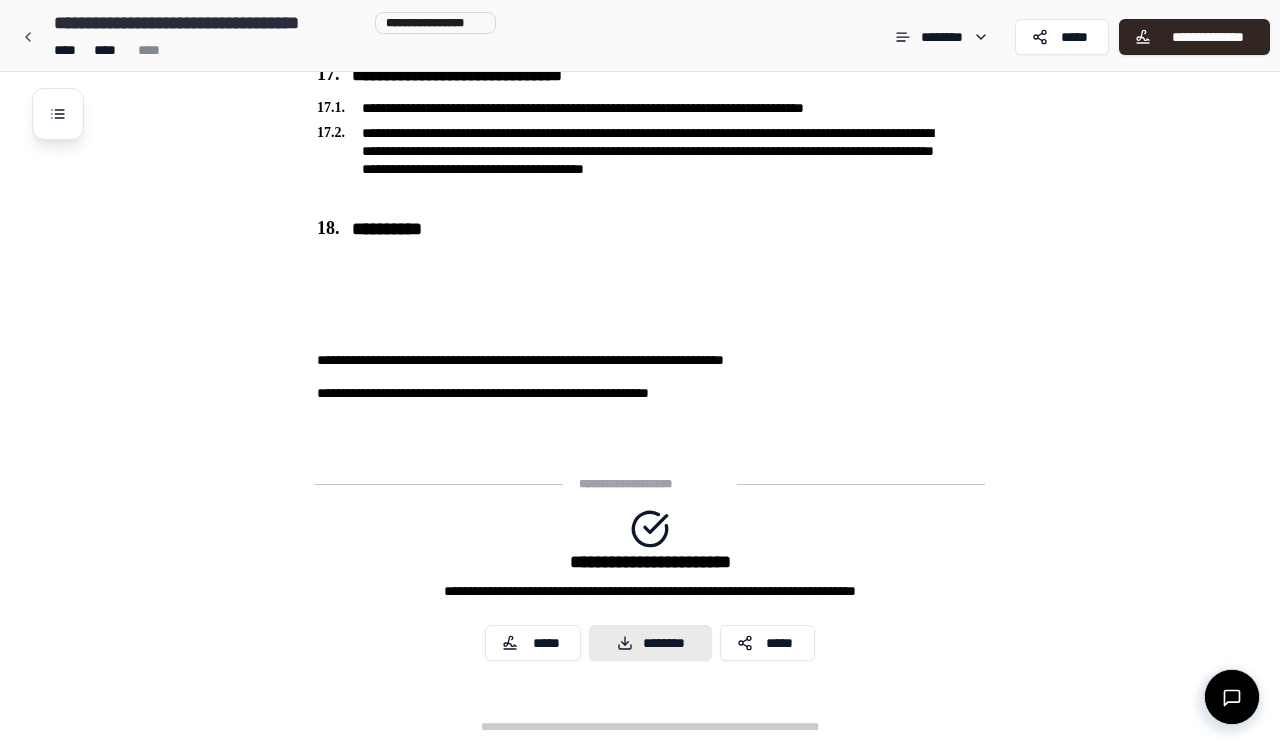 scroll, scrollTop: 5066, scrollLeft: 0, axis: vertical 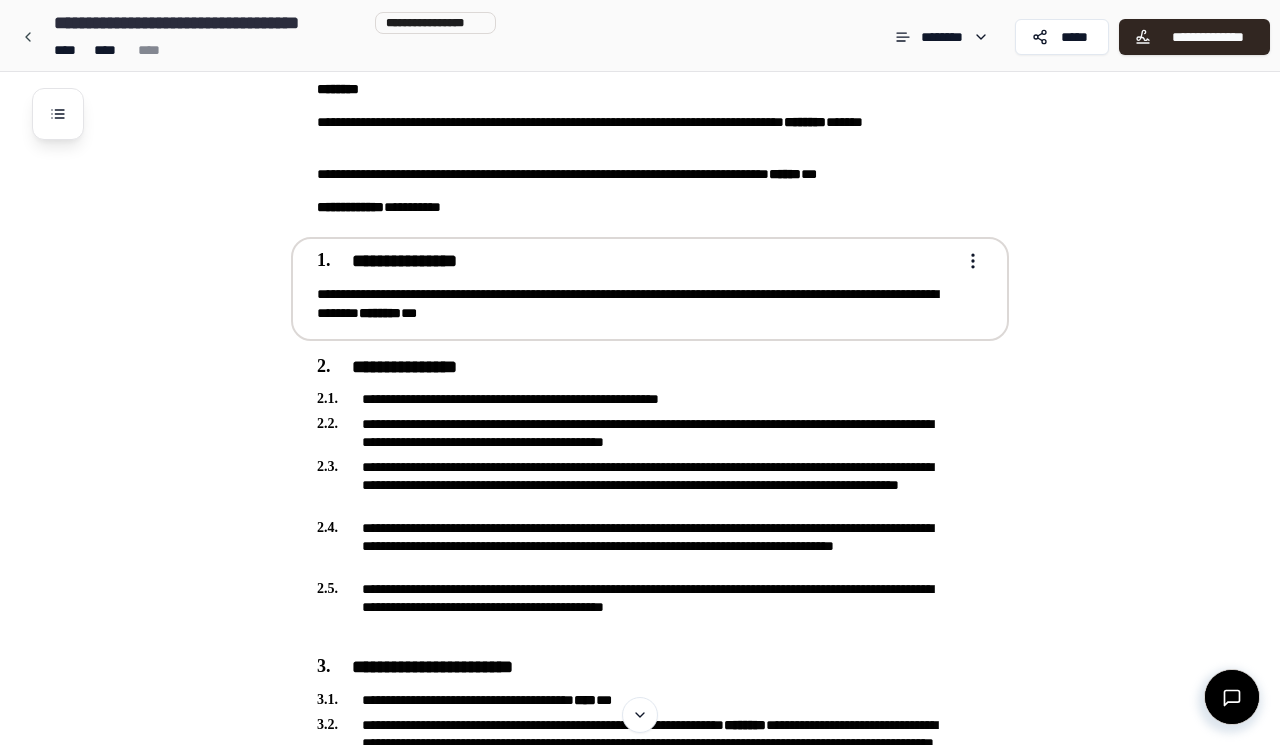 click on "[FIRST] [LAST] [STREET] [CITY] [STATE] [ZIP] [COUNTRY] Rental Agreement [PHONE] [EMAIL] [DOB] [SSN] [LICENSE] [CARD] [ADDRESS] [COORDINATES]" at bounding box center (640, 2832) 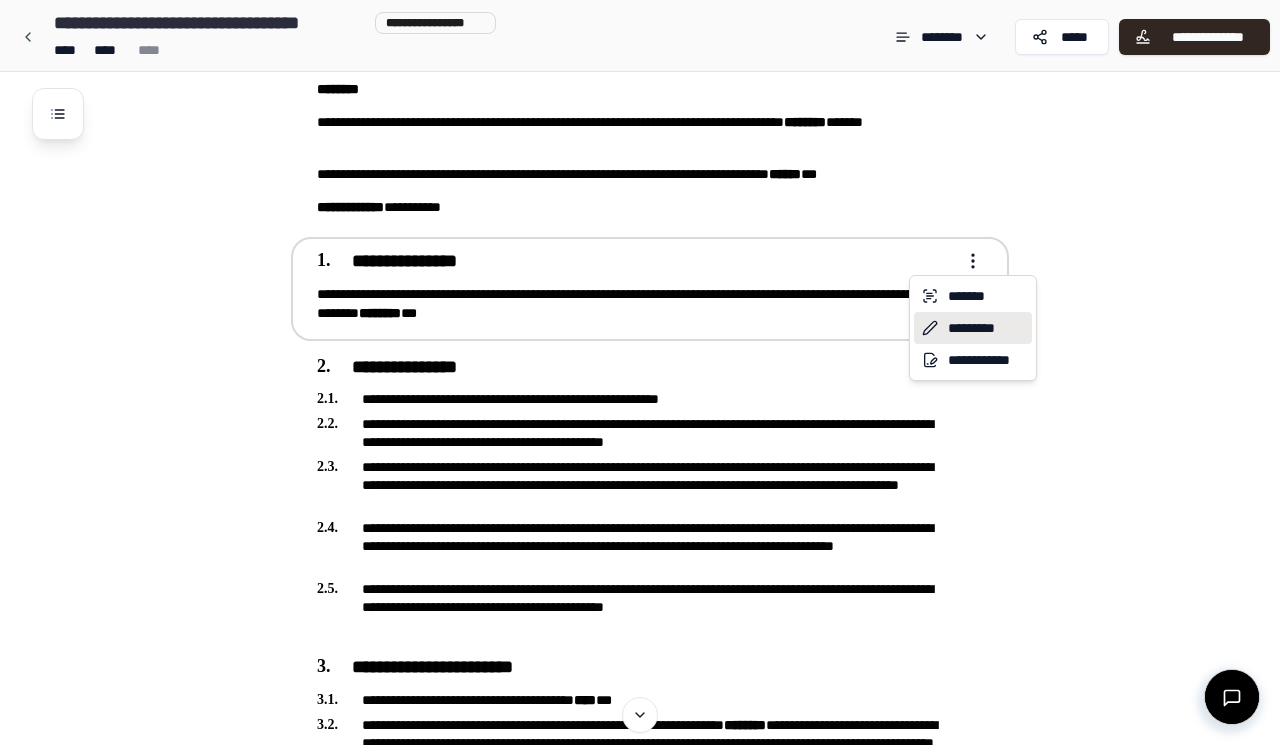 click on "*********" at bounding box center [973, 328] 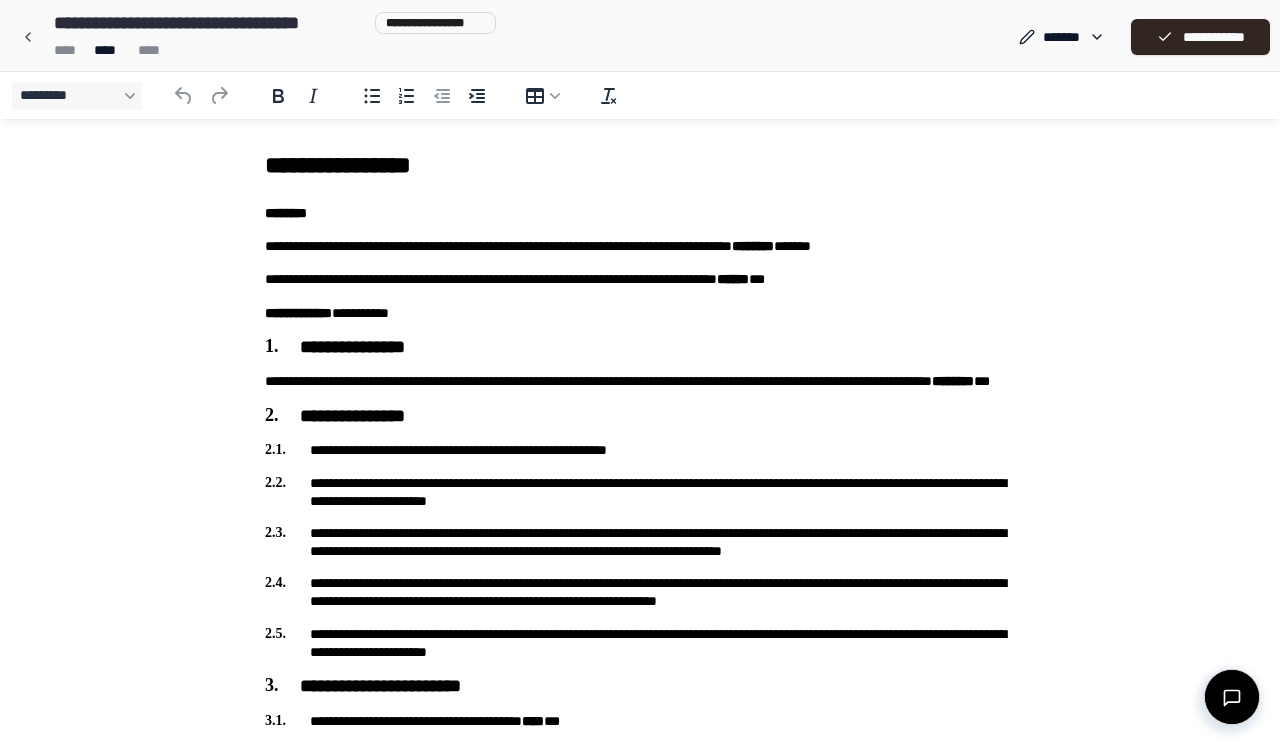 scroll, scrollTop: 0, scrollLeft: 0, axis: both 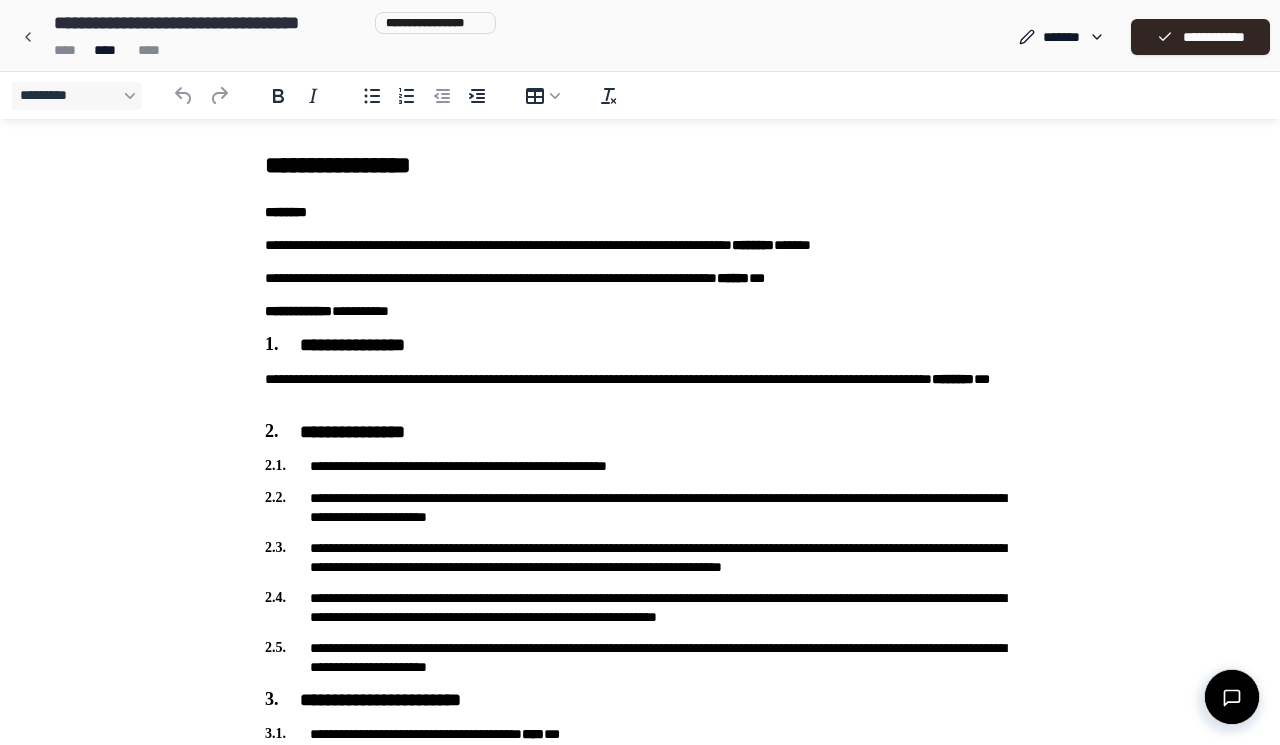 click on "**********" at bounding box center (640, 389) 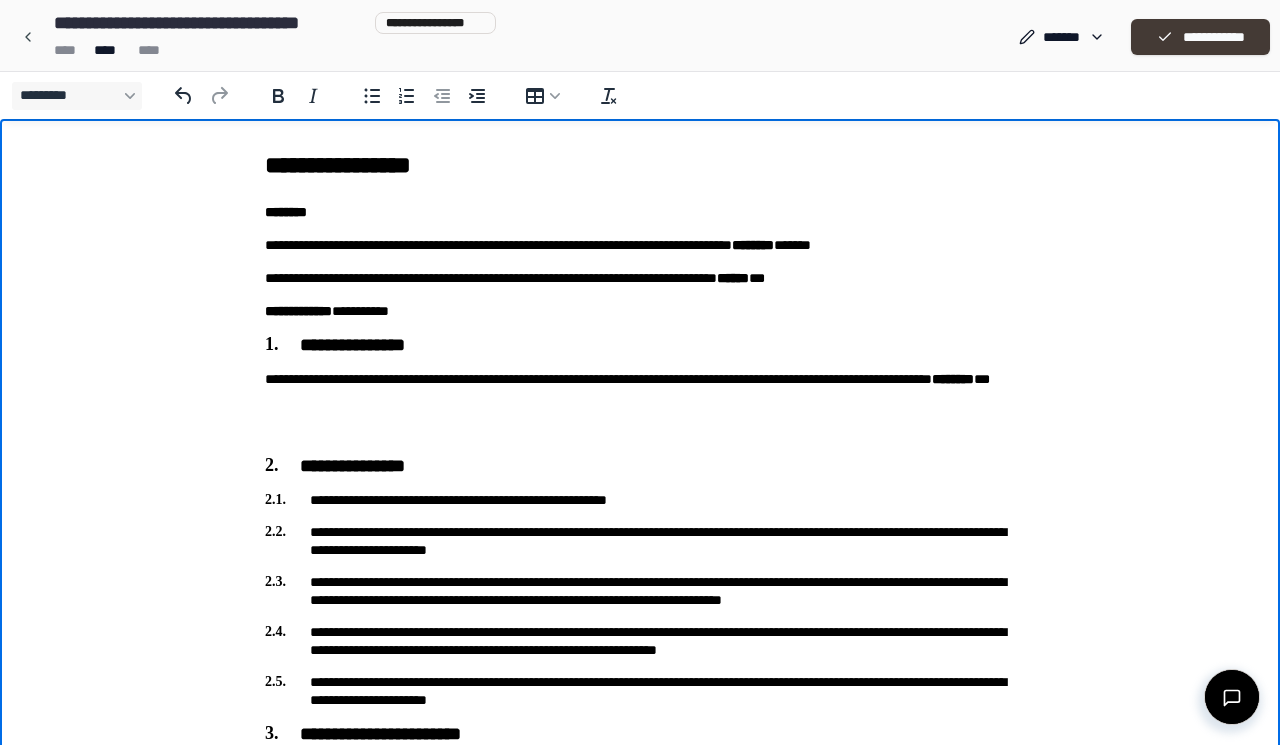 drag, startPoint x: 1074, startPoint y: 24, endPoint x: 1164, endPoint y: 20, distance: 90.088844 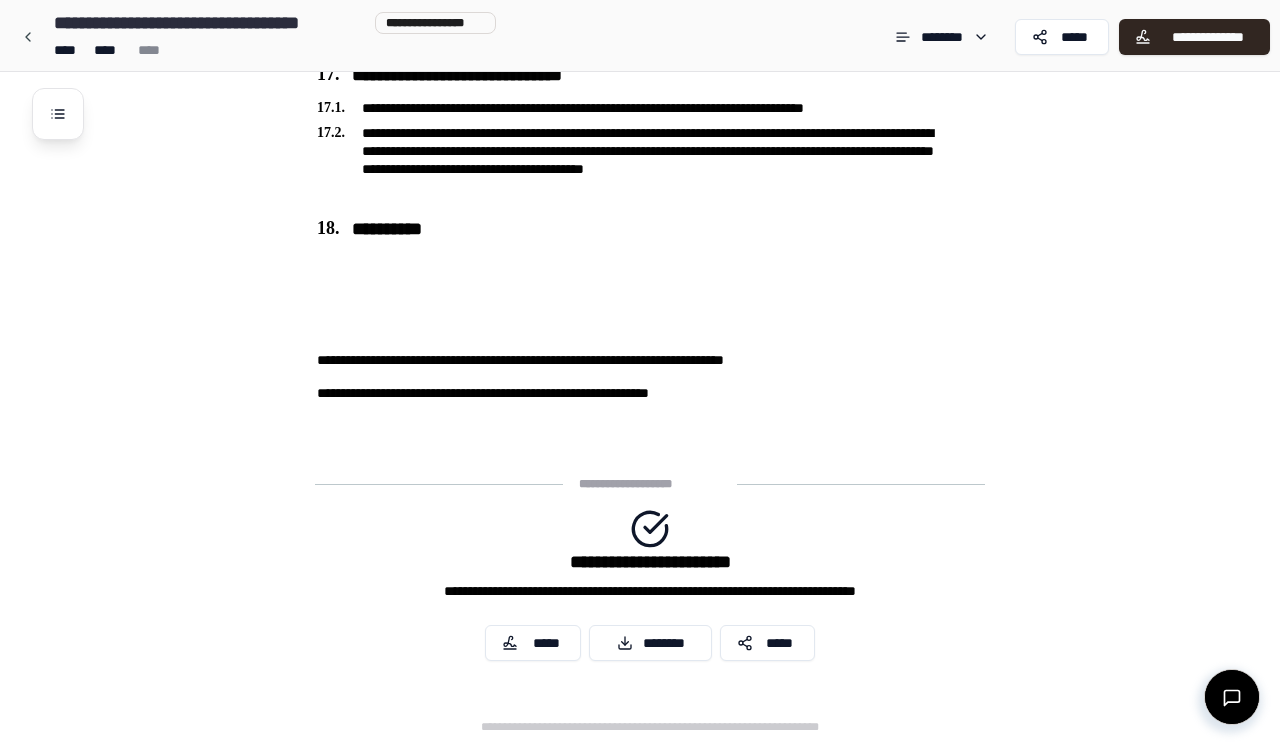 scroll, scrollTop: 5099, scrollLeft: 0, axis: vertical 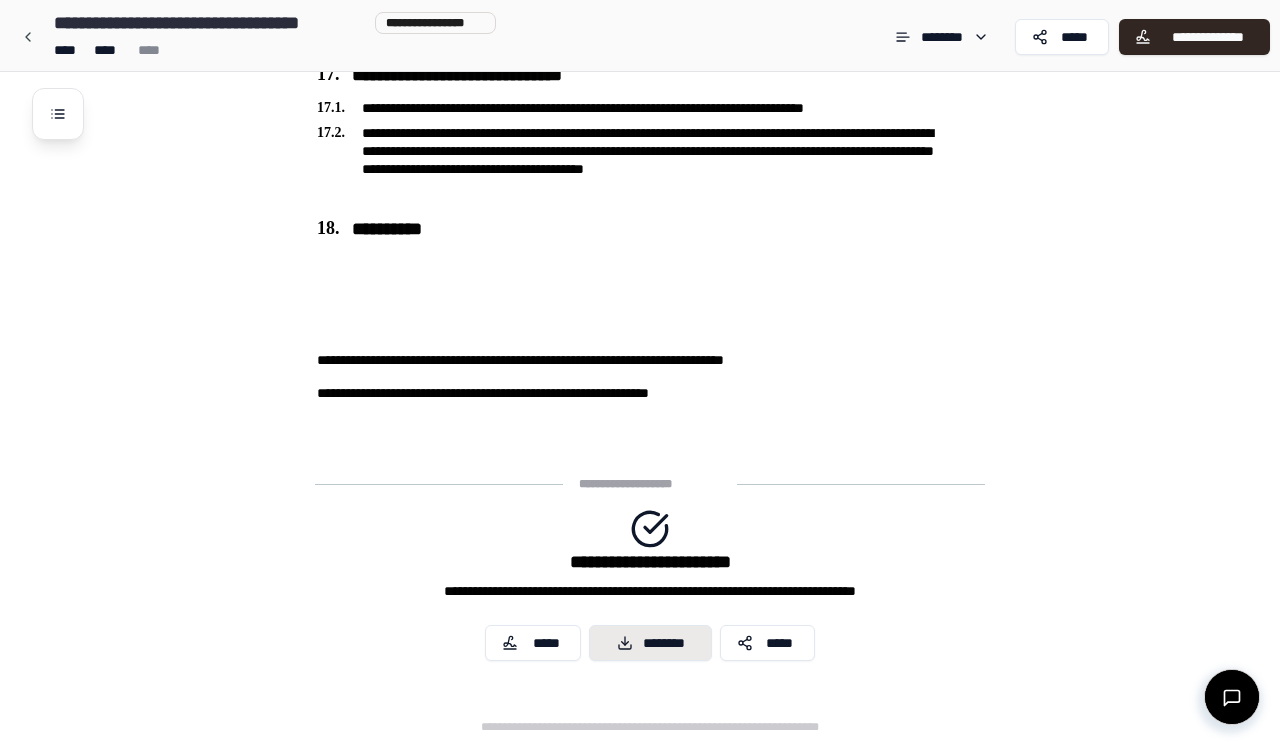 click on "********" at bounding box center [650, 643] 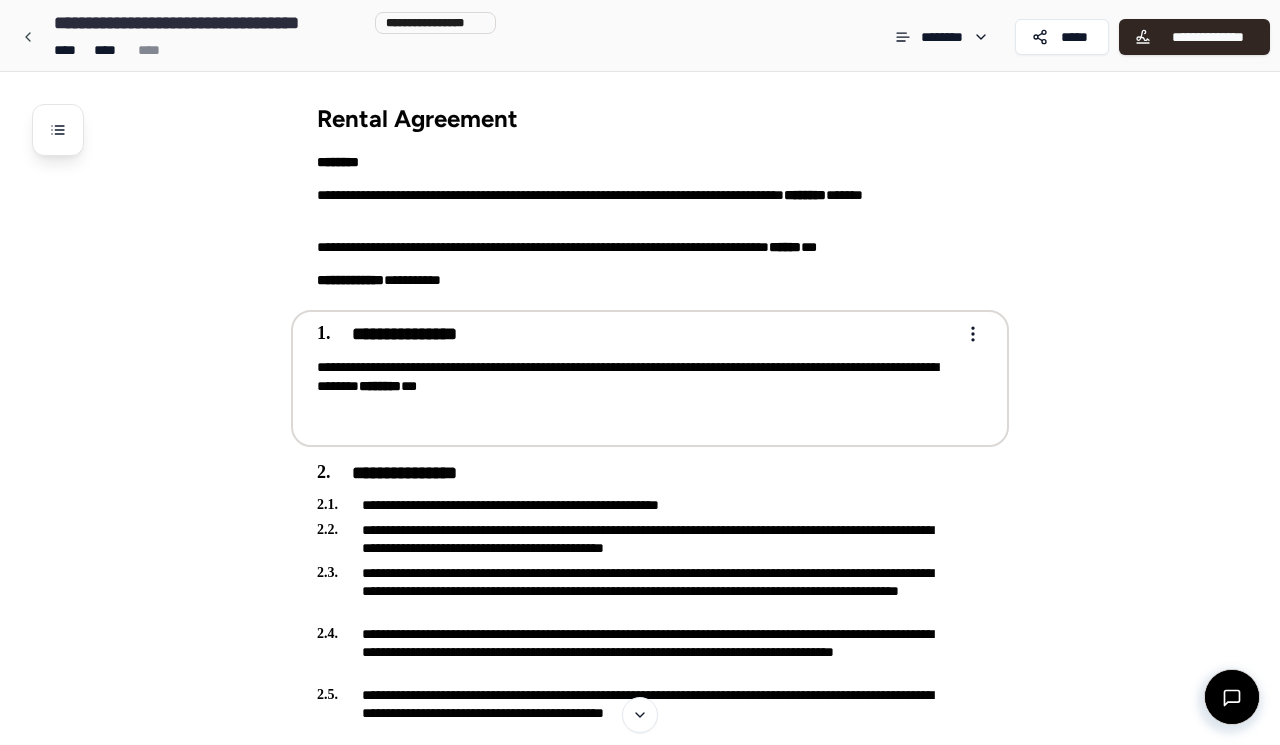 scroll, scrollTop: 0, scrollLeft: 0, axis: both 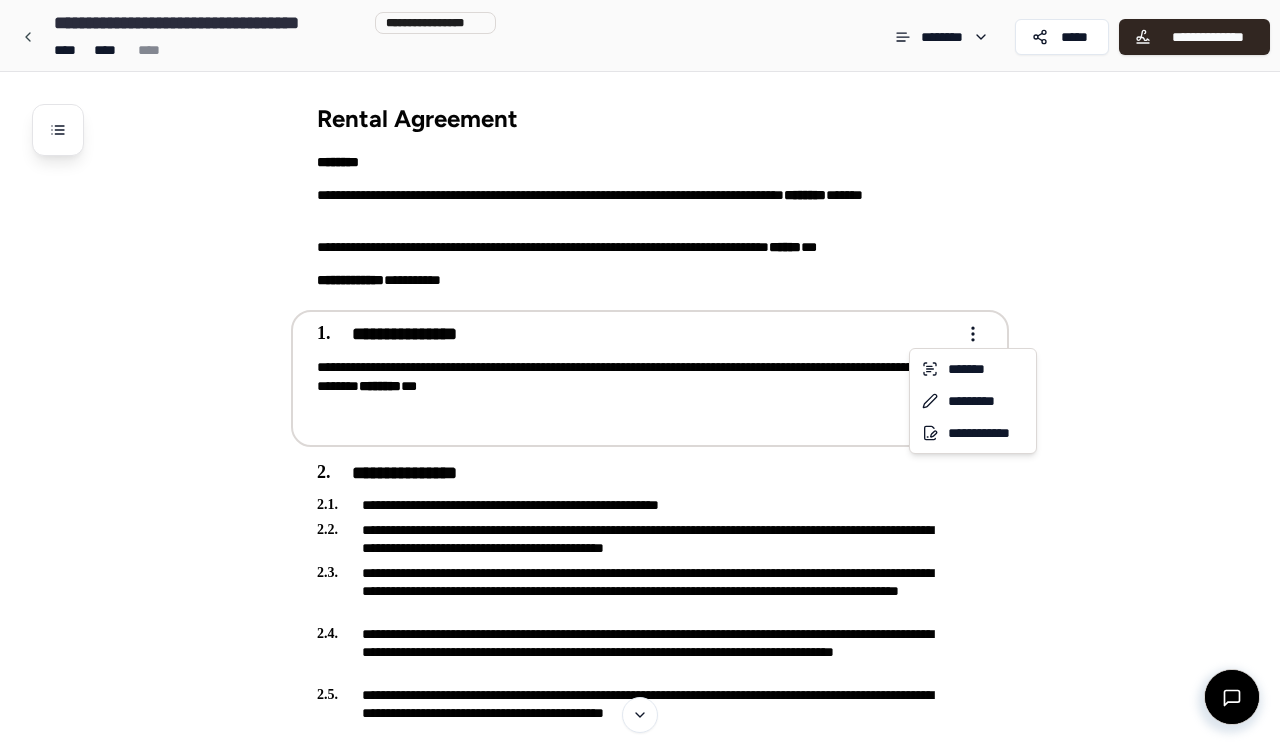 click on "[FIRST] [LAST] [STREET] [CITY] [STATE] [ZIP] [COUNTRY] Rental Agreement [PHONE] [EMAIL] [DOB] [SSN] [LICENSE] [CARD] [ADDRESS] [EMAIL] [ADDRESS] [COORDINATES]" at bounding box center [640, 2922] 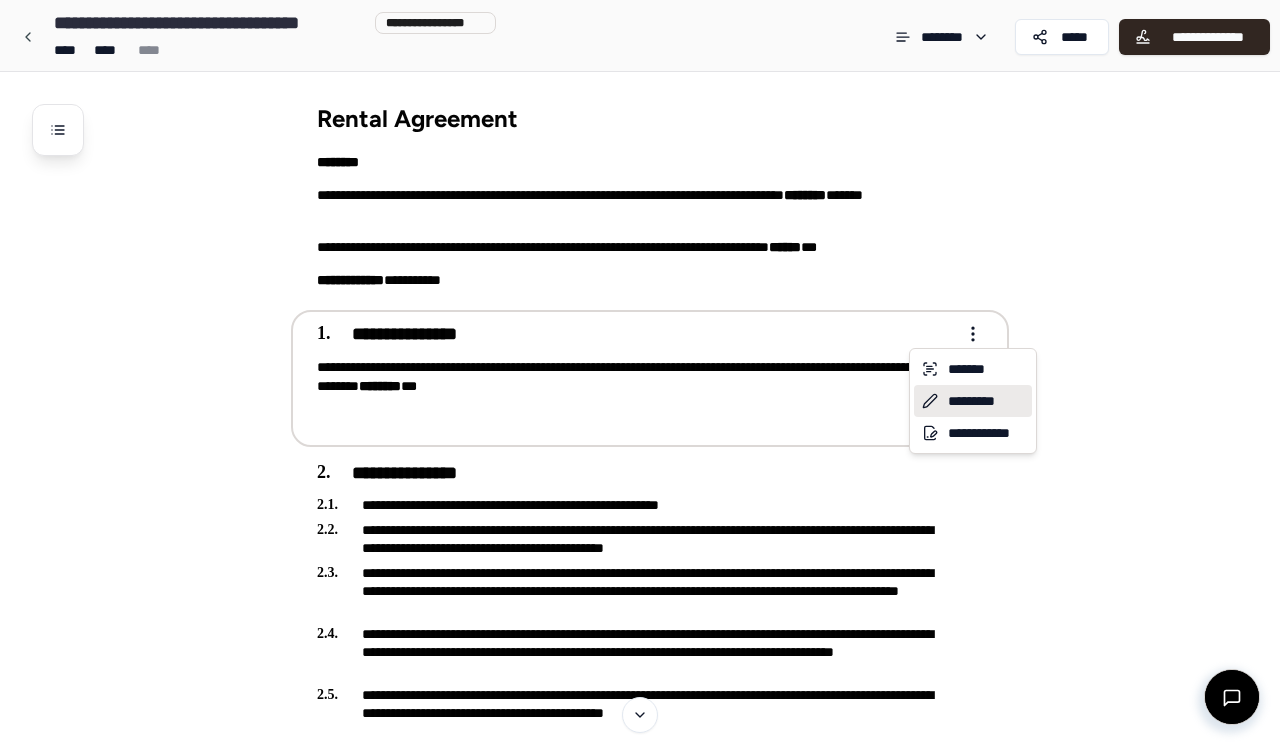 click on "*********" at bounding box center [973, 401] 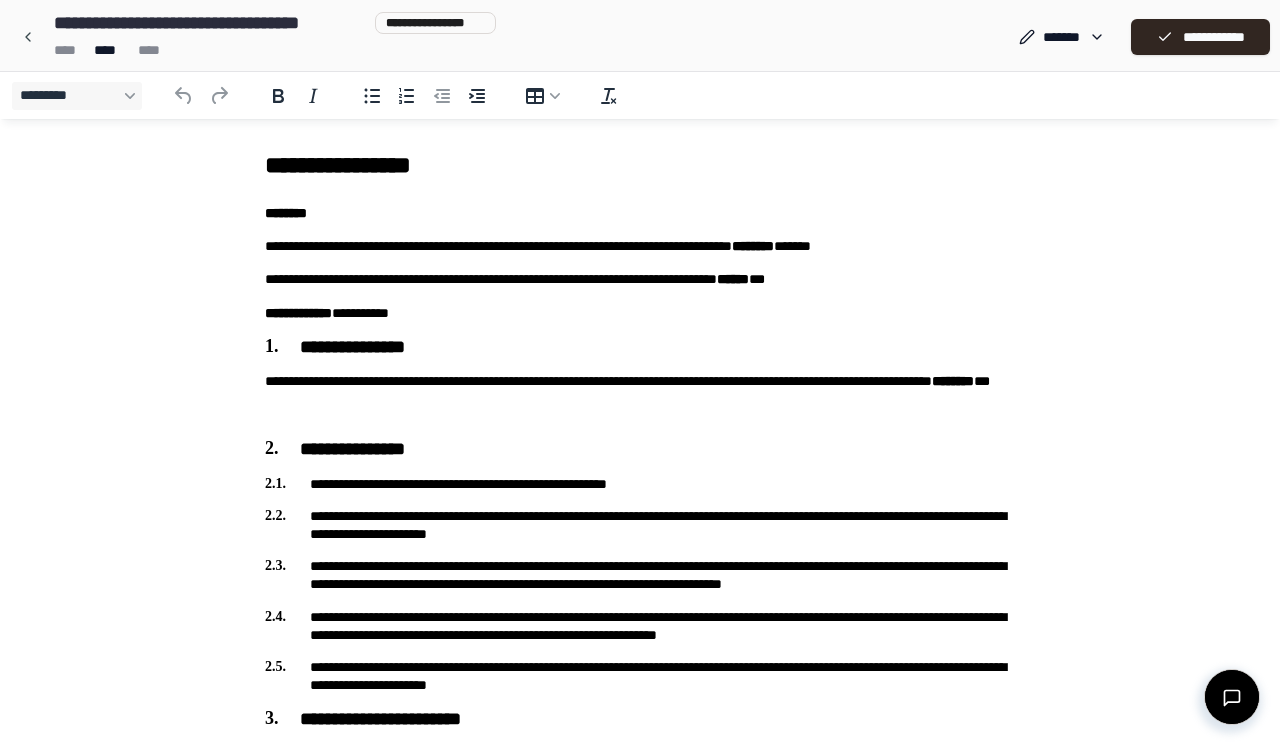 scroll, scrollTop: 0, scrollLeft: 0, axis: both 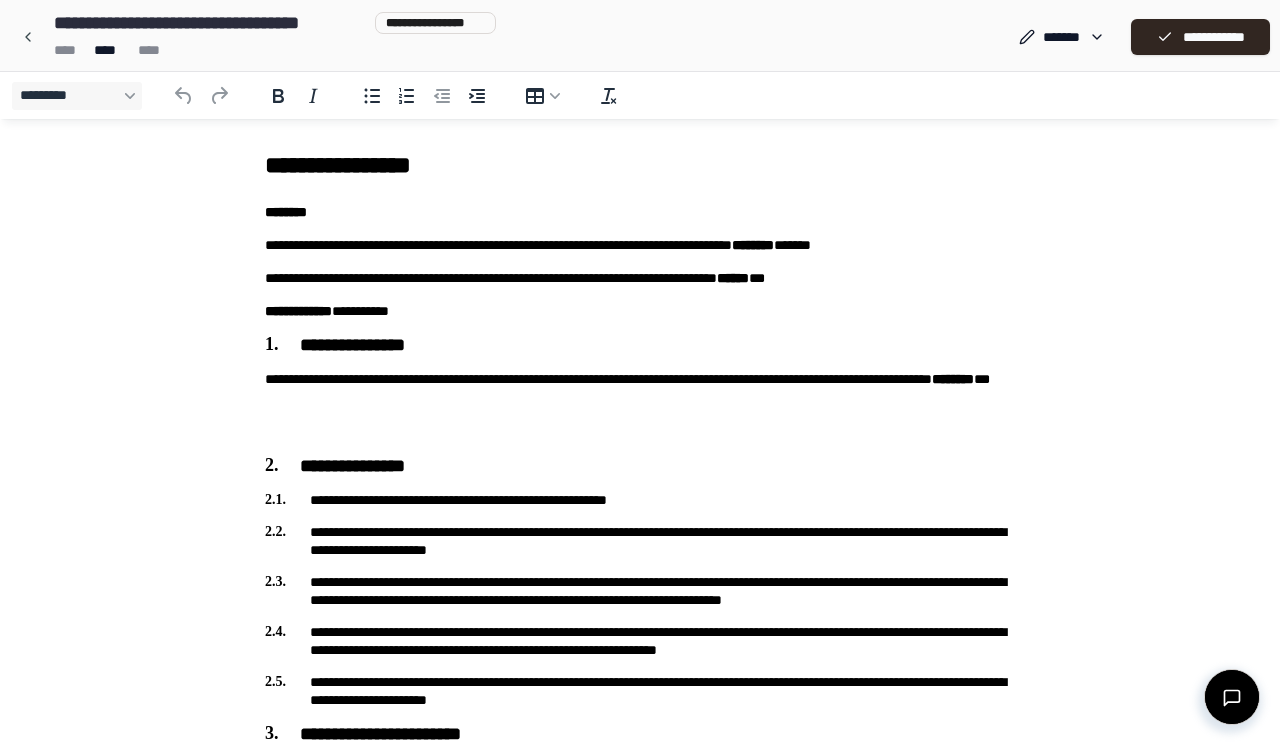 click at bounding box center [640, 431] 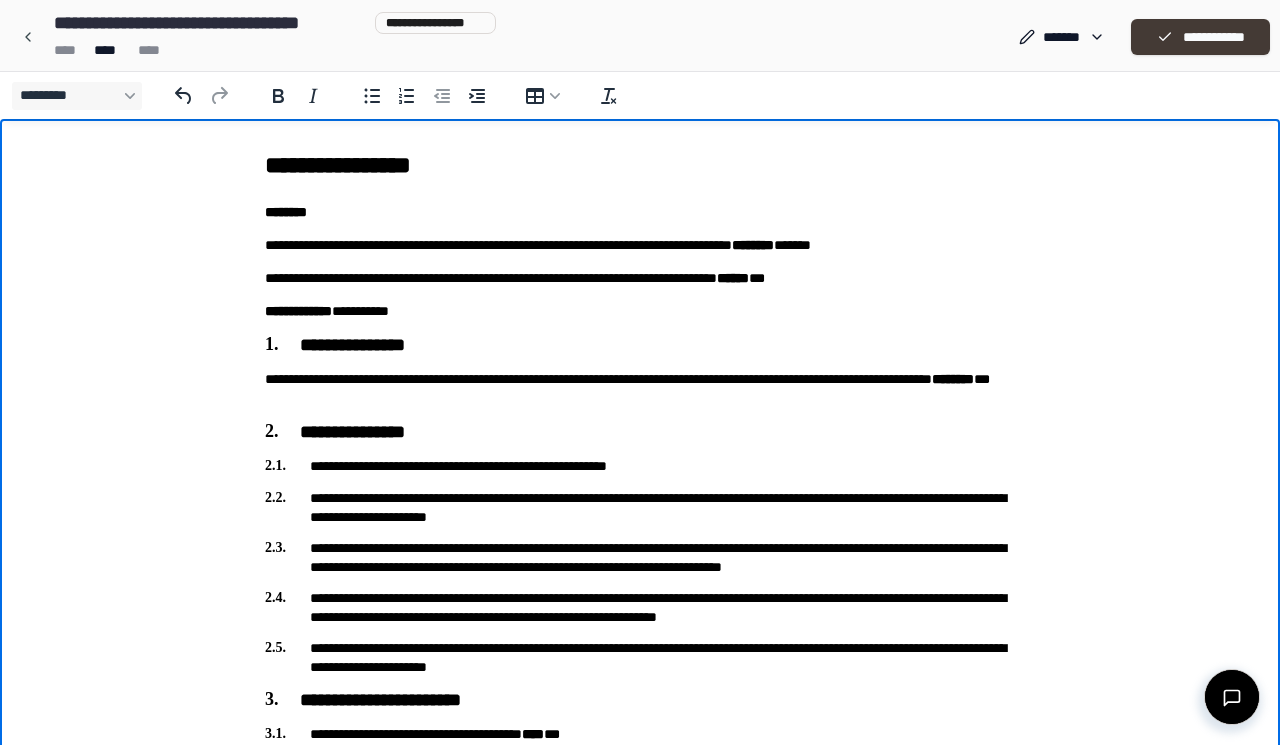 click on "**********" at bounding box center (1200, 37) 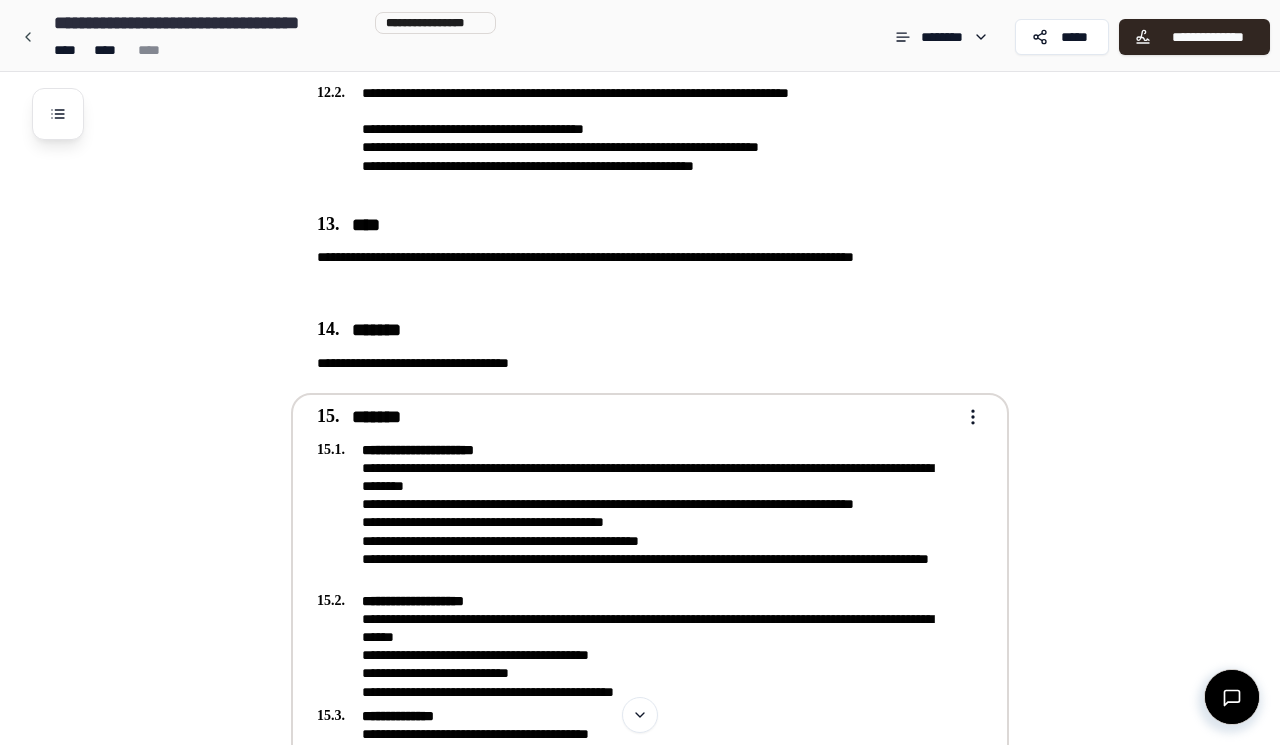 scroll, scrollTop: 3717, scrollLeft: 0, axis: vertical 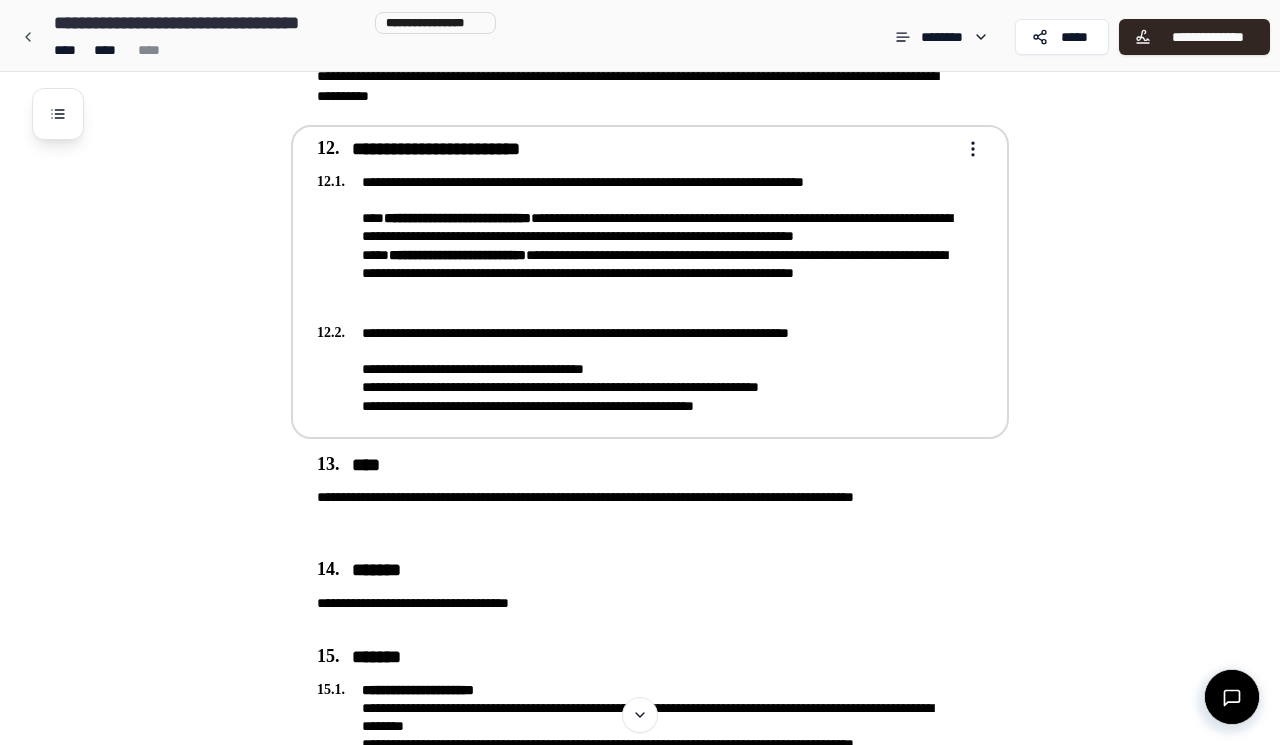 click on "**********" at bounding box center (636, 369) 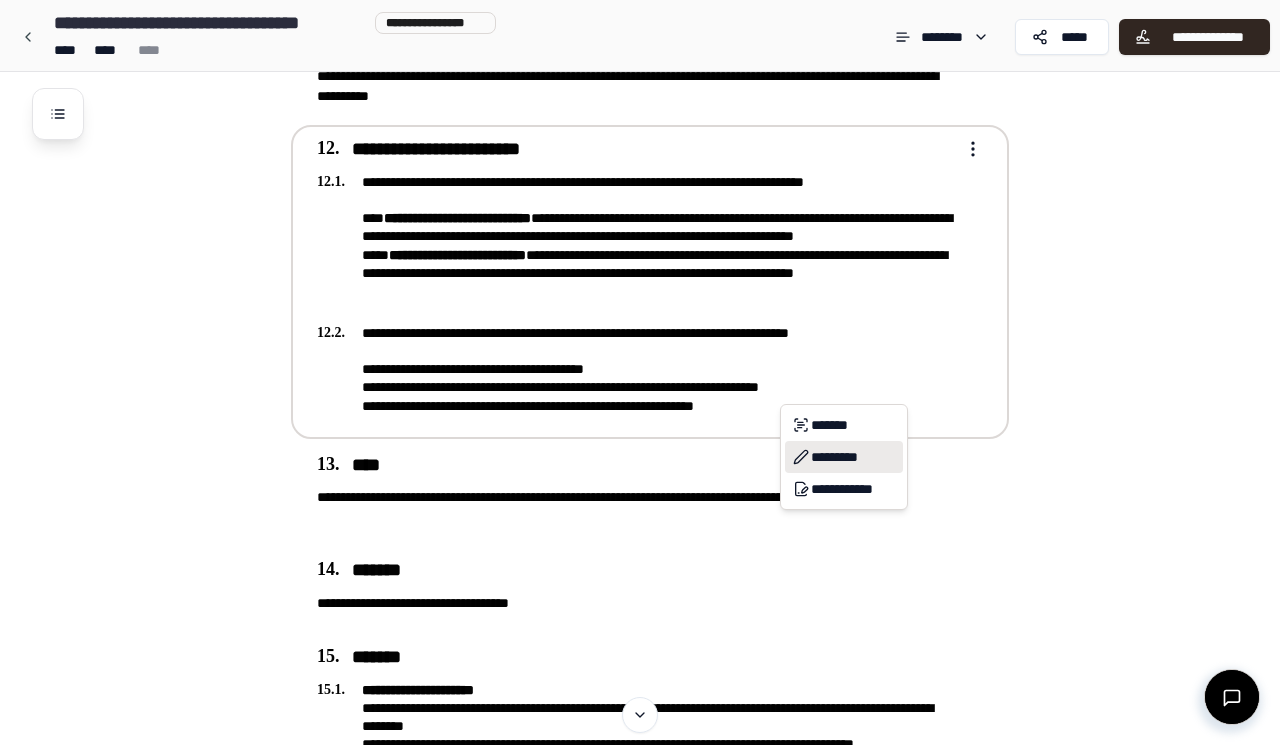 click on "*********" at bounding box center [844, 457] 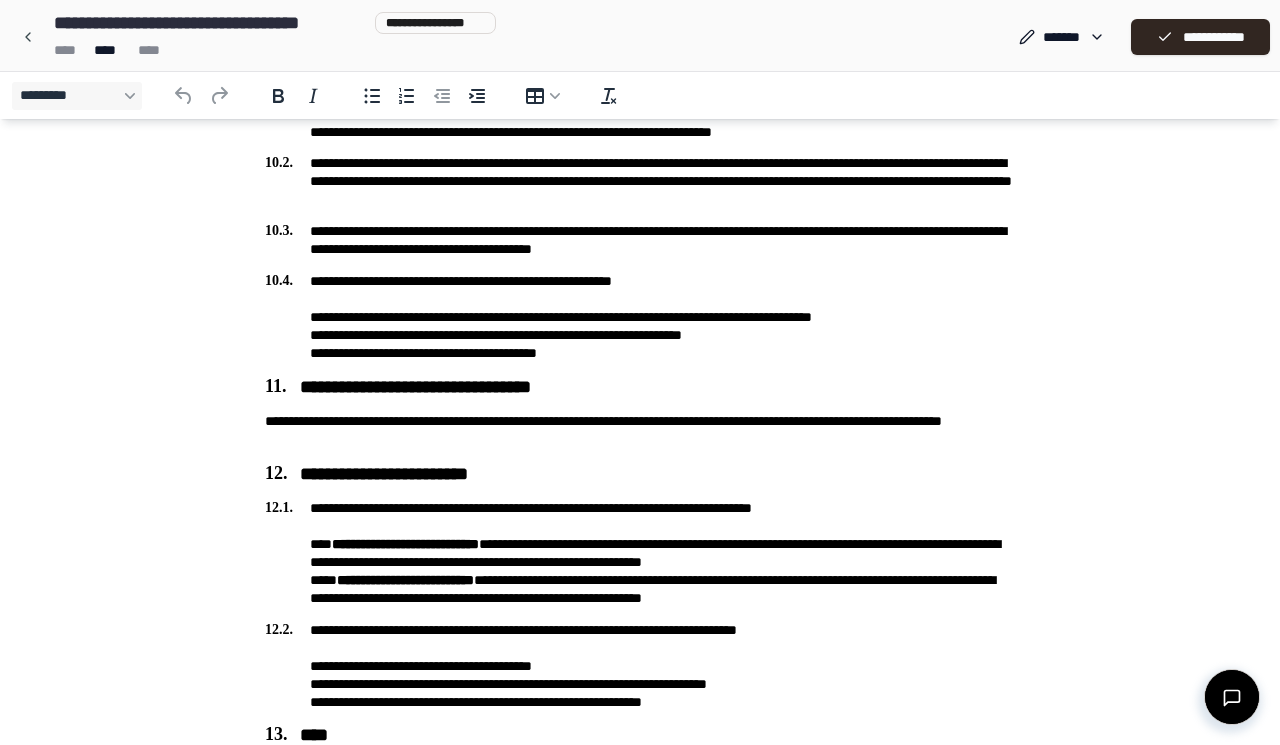 scroll, scrollTop: 3361, scrollLeft: 0, axis: vertical 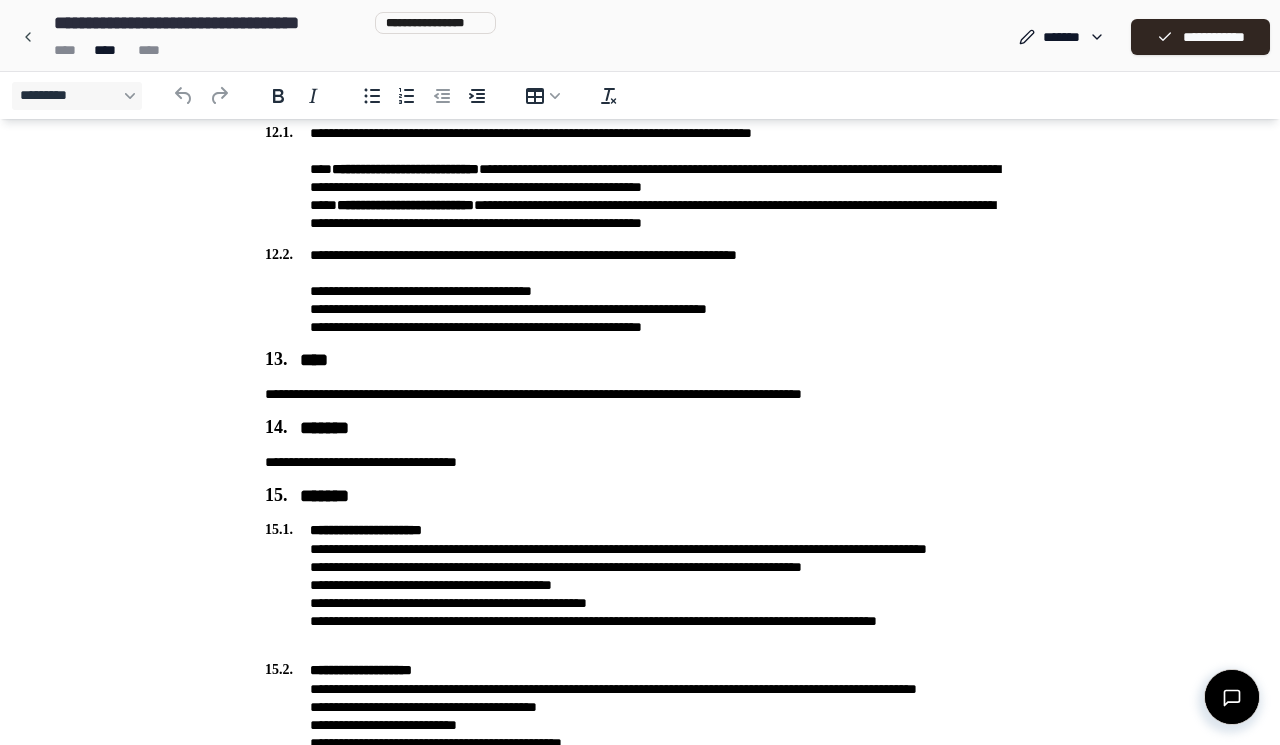 click on "**********" at bounding box center (640, 291) 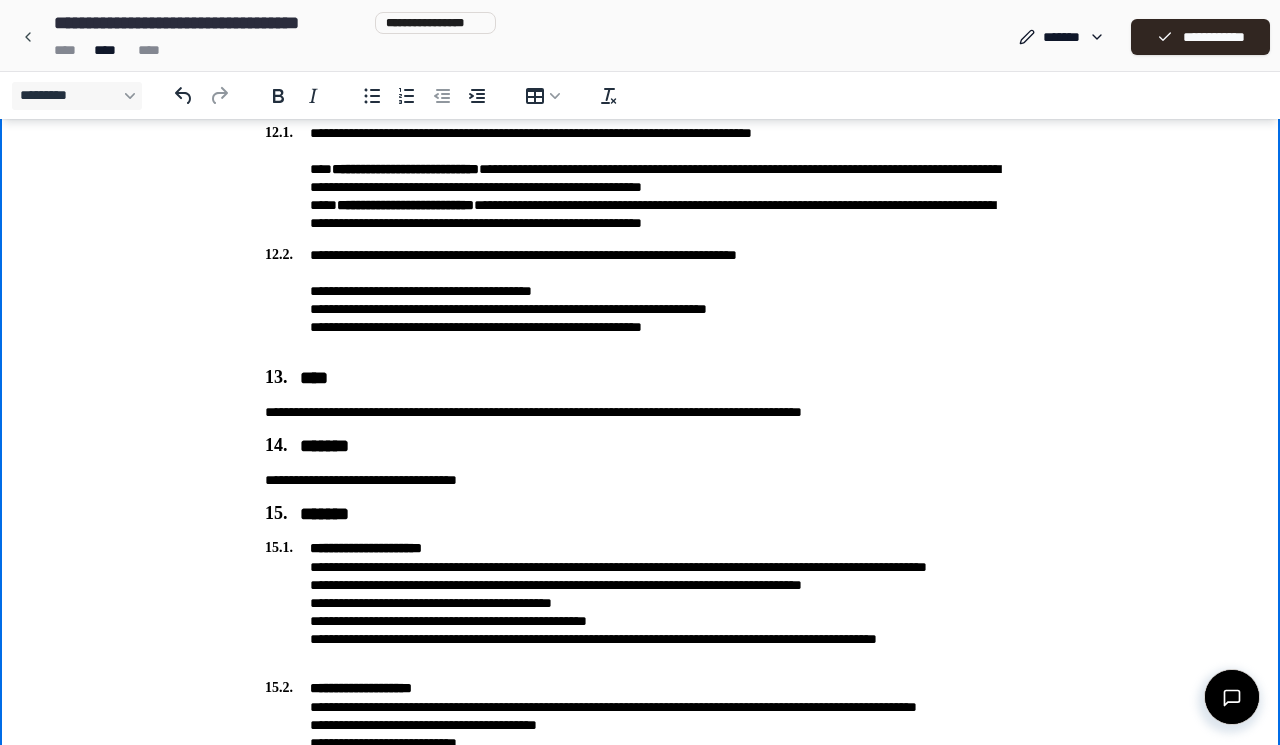 type 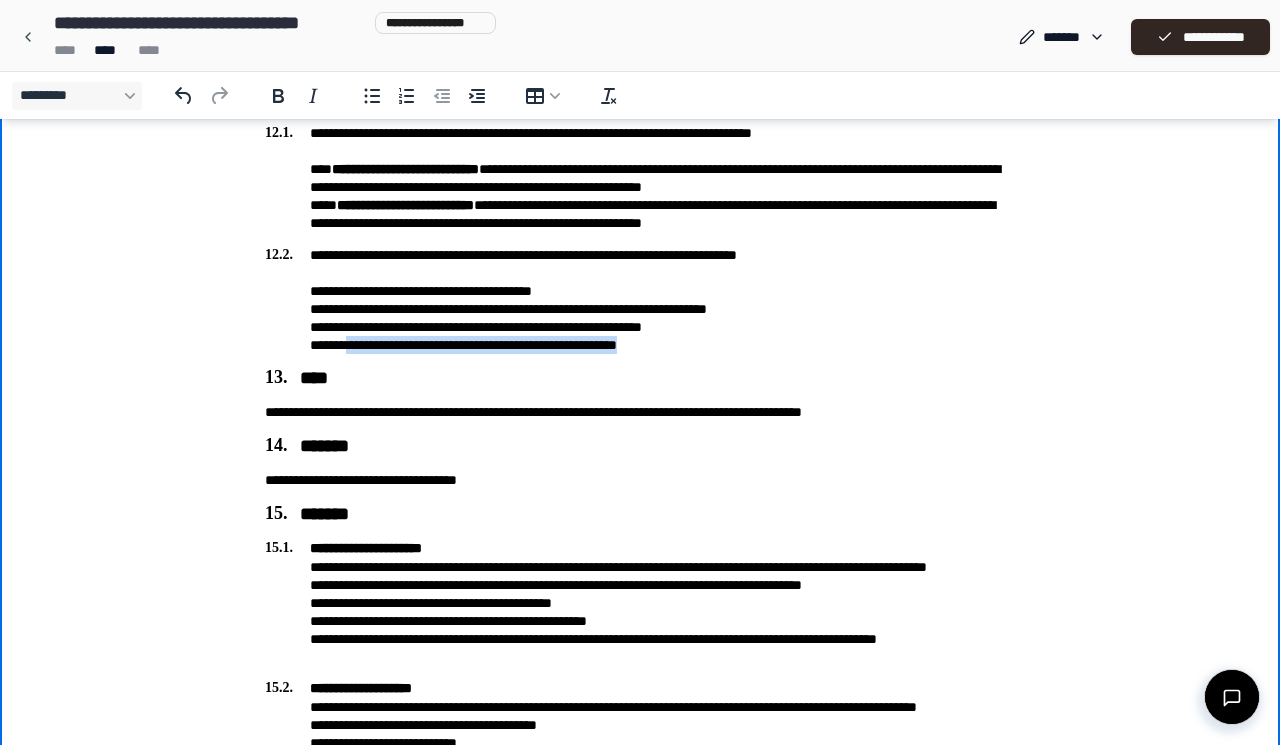 drag, startPoint x: 668, startPoint y: 343, endPoint x: 336, endPoint y: 340, distance: 332.01355 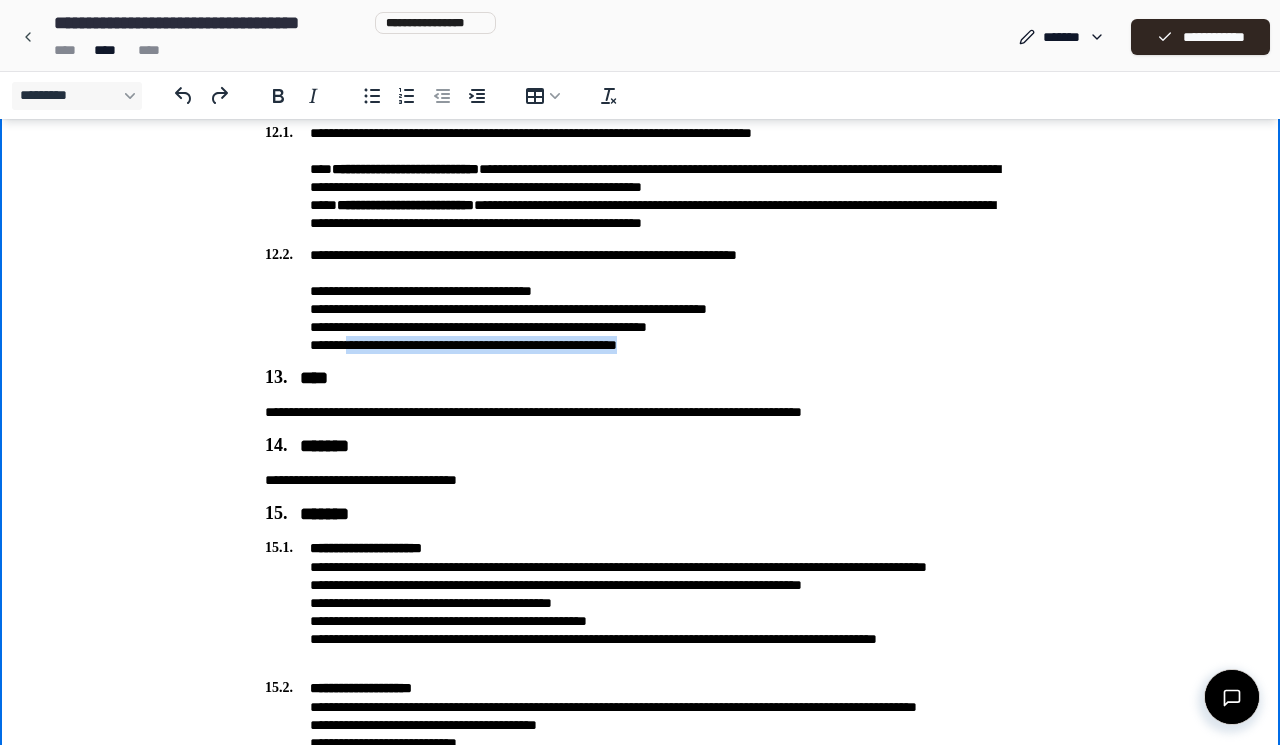 drag, startPoint x: 336, startPoint y: 345, endPoint x: 661, endPoint y: 345, distance: 325 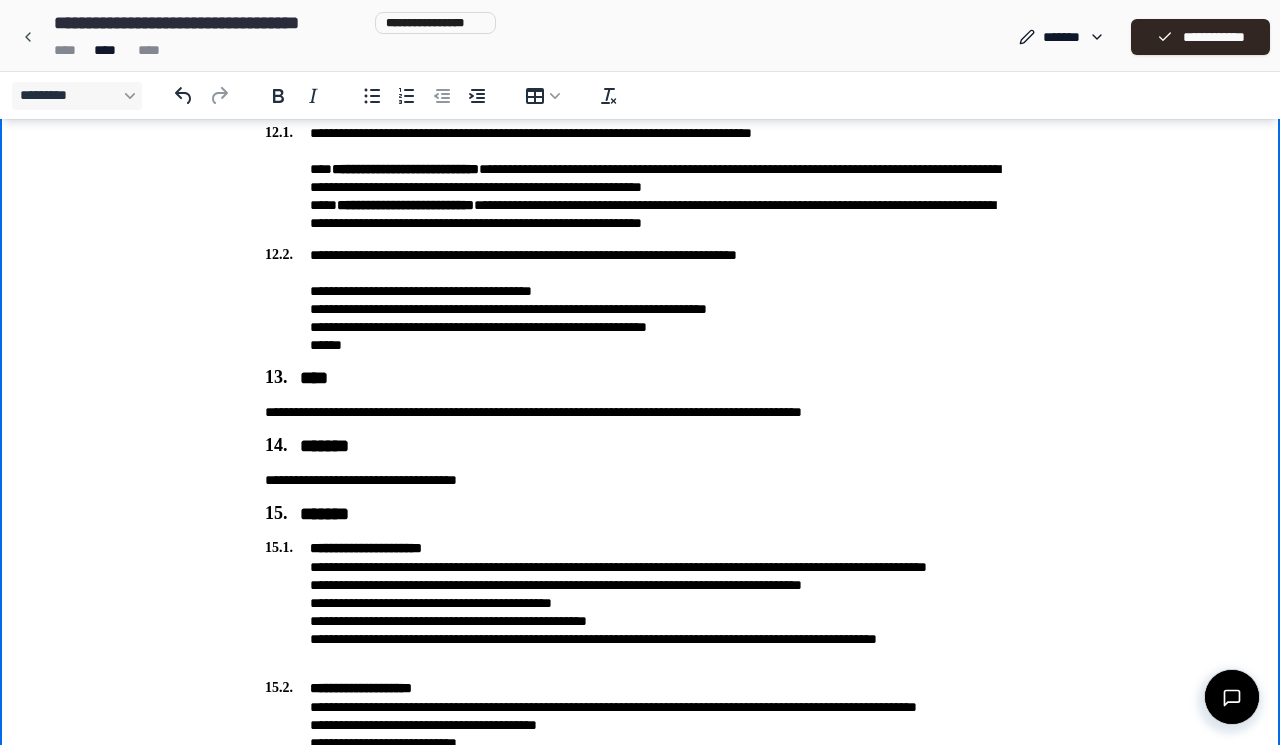 click on "[FIRST] [LAST] [STREET] [CITY] [STATE] [ZIP] [COUNTRY] [PHONE] [EMAIL] [DOB] [SSN] [LICENSE] [CARD] [ADDRESS] [ZIP]" at bounding box center (640, 300) 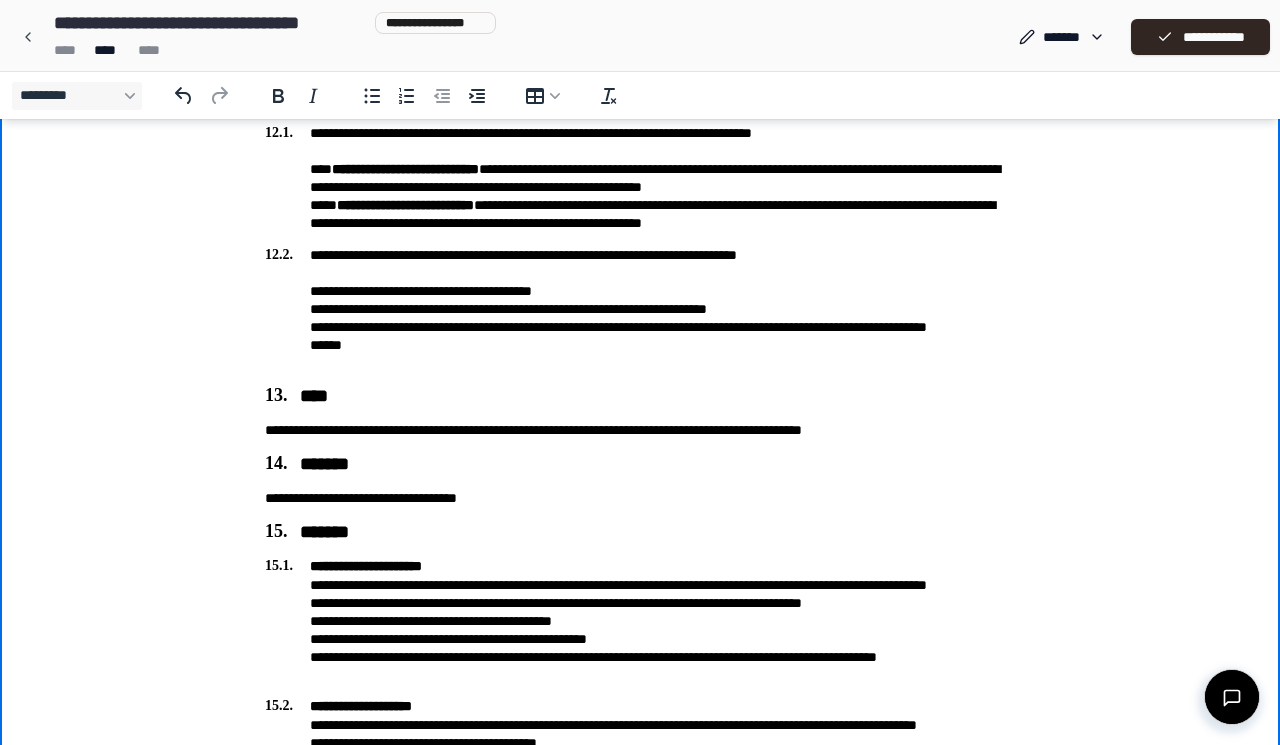 click on "[FIRST] [LAST] [STREET] [CITY] [STATE] [ZIP] [COUNTRY] [PHONE] [EMAIL] [DOB] [SSN] [LICENSE] [CARD] [ADDRESS] [ZIP]" at bounding box center (640, 309) 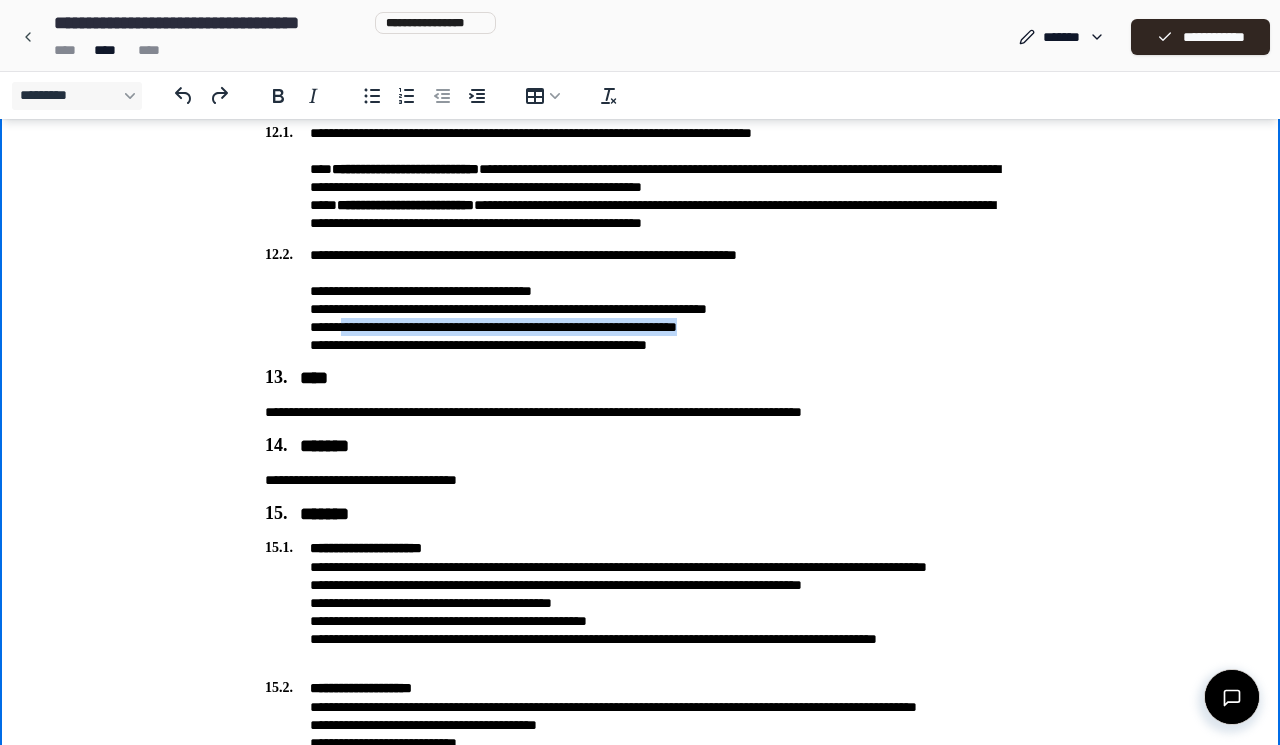 drag, startPoint x: 759, startPoint y: 326, endPoint x: 332, endPoint y: 320, distance: 427.04214 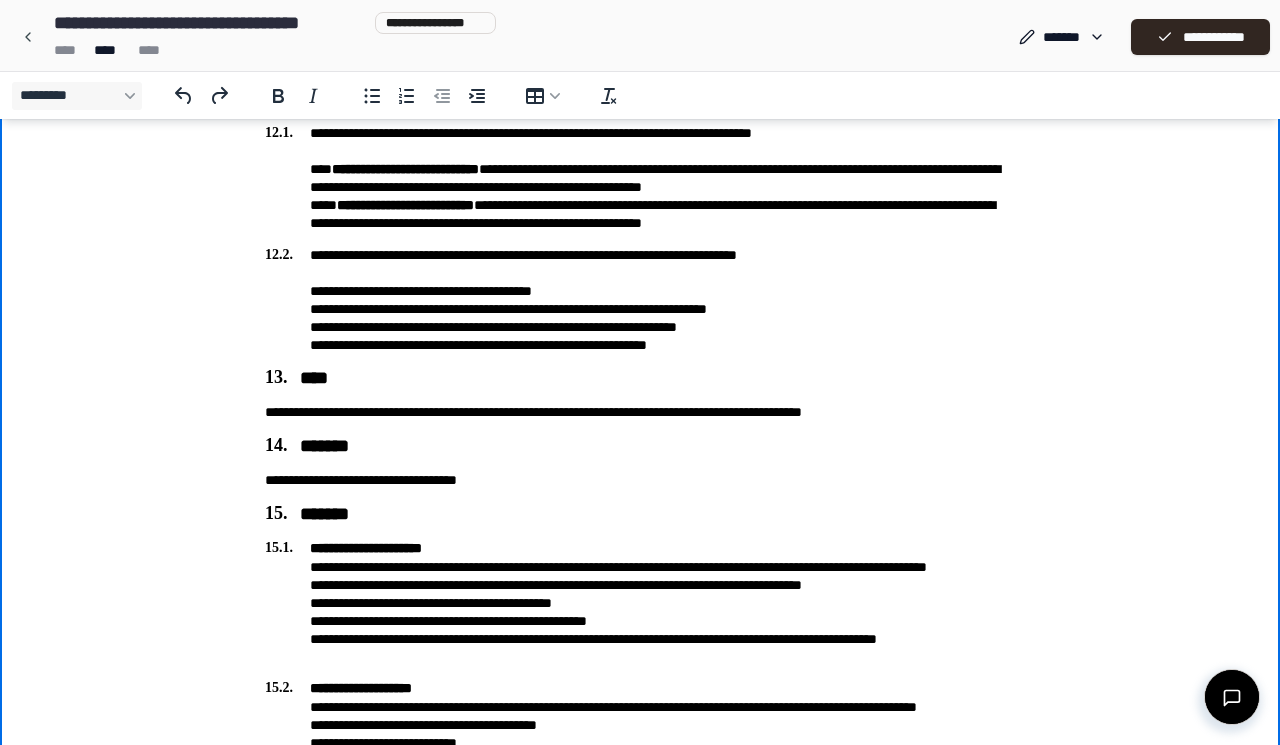 click on "[FIRST] [LAST] [STREET] [CITY] [STATE] [ZIP] [COUNTRY] [PHONE] [EMAIL] [DOB] [SSN] [LICENSE] [CARD] [ADDRESS]" at bounding box center (640, 300) 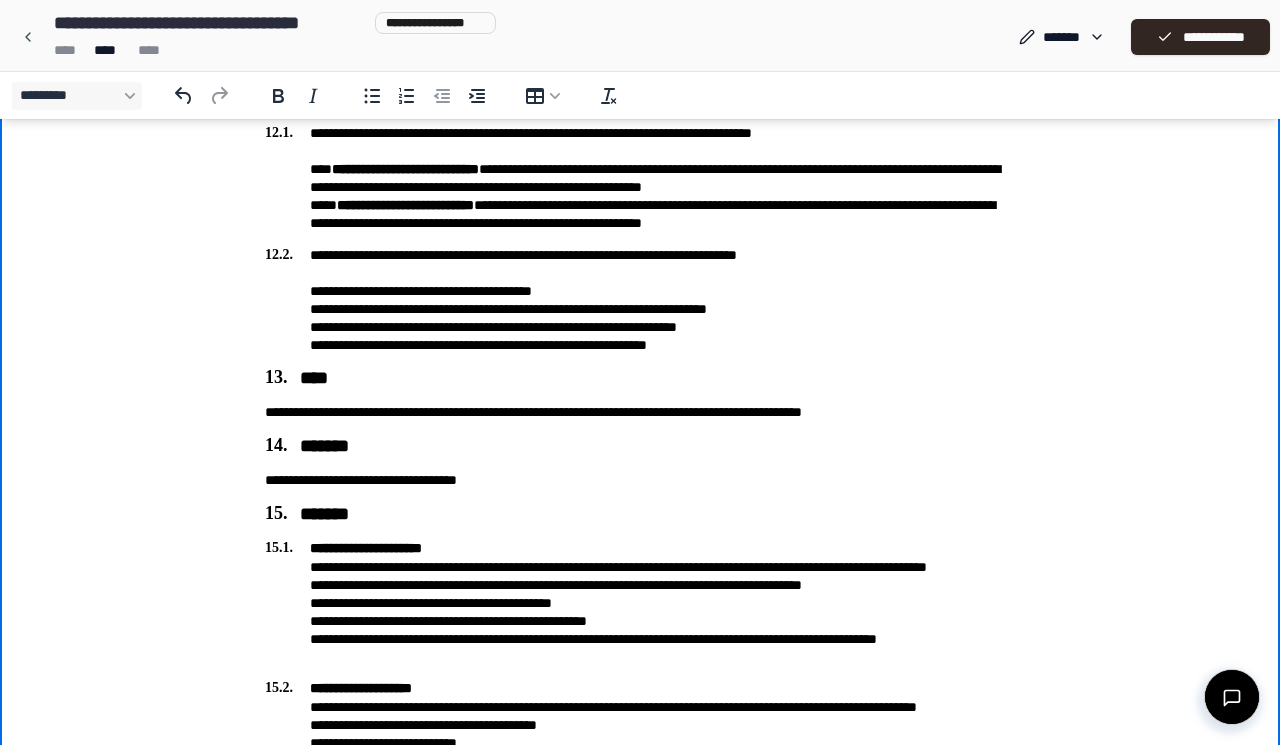 click on "[FIRST] [LAST] [STREET] [CITY] [STATE] [ZIP] [COUNTRY] [PHONE] [EMAIL] [DOB] [SSN] [LICENSE] [CARD] [ADDRESS]" at bounding box center (640, 300) 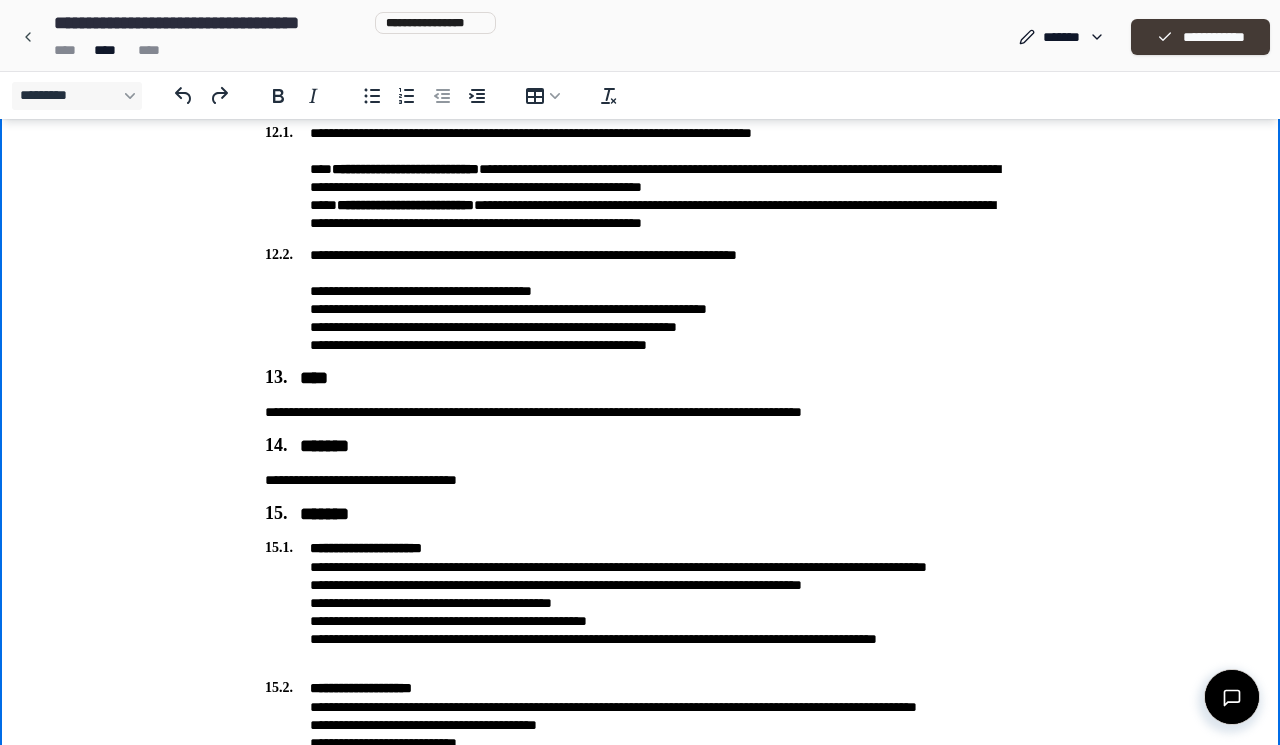click on "**********" at bounding box center [1200, 37] 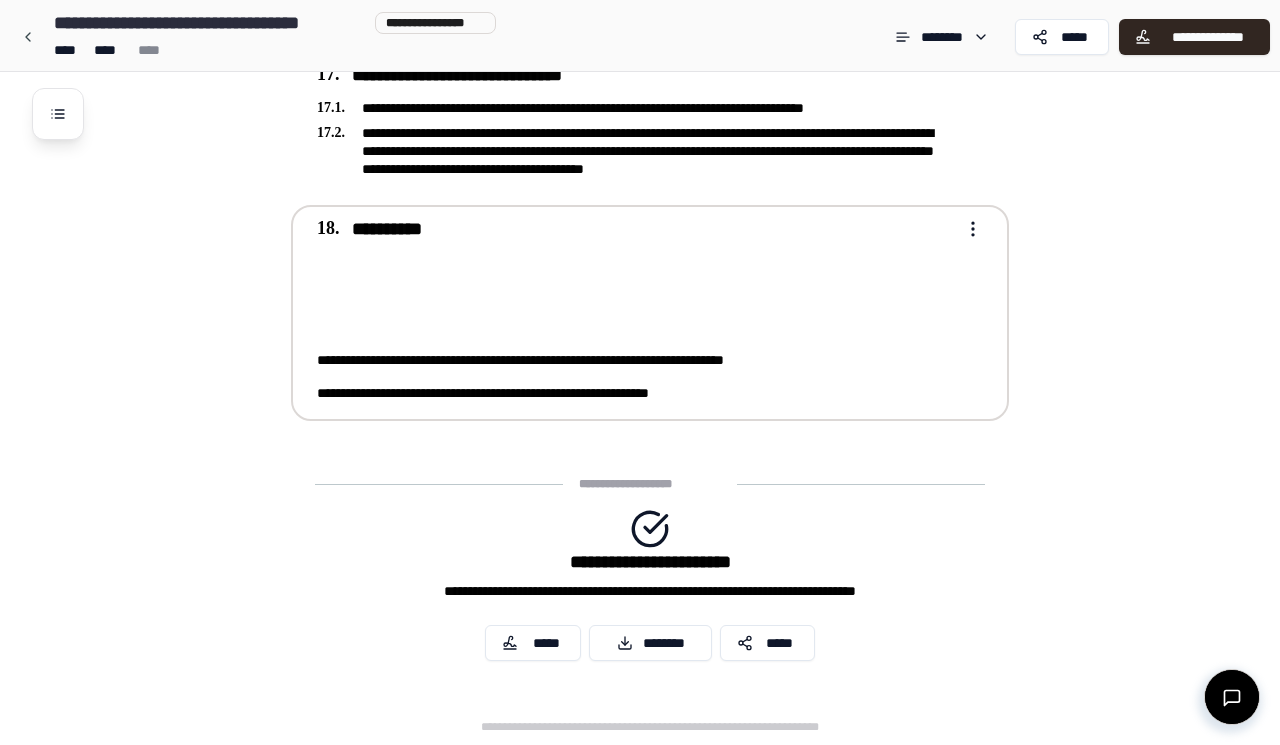 scroll, scrollTop: 5084, scrollLeft: 0, axis: vertical 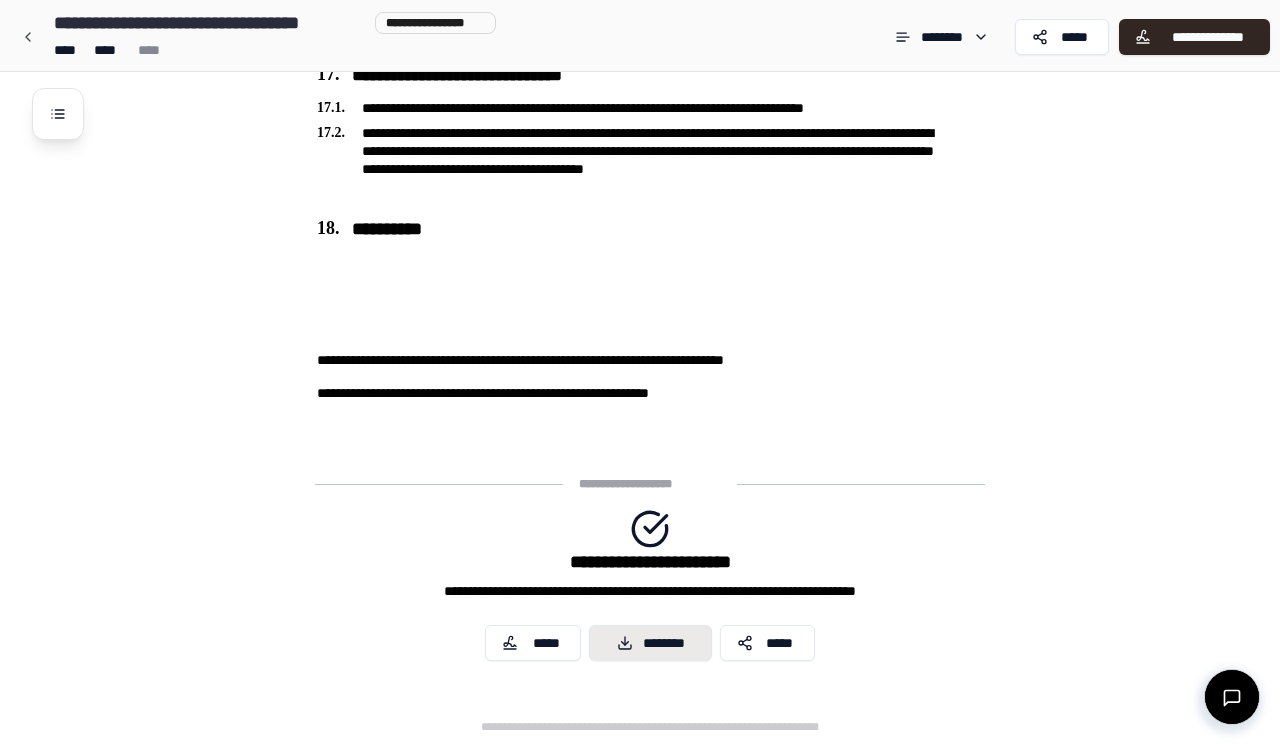 click on "********" at bounding box center (650, 643) 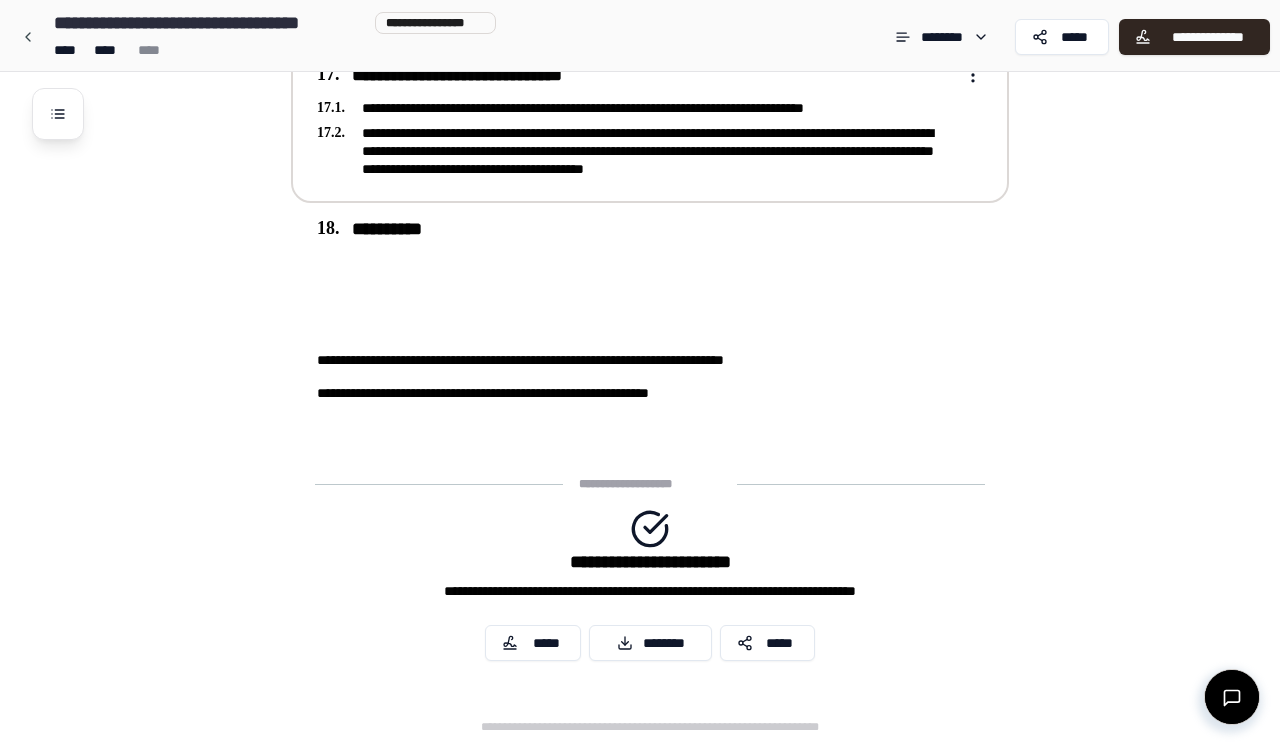 click on "[FIRST] [LAST] [PHONE] [EMAIL] [DOB] [SSN] [LICENSE] [CARD] [ADDRESS] [COORDINATES]" at bounding box center [650, 127] 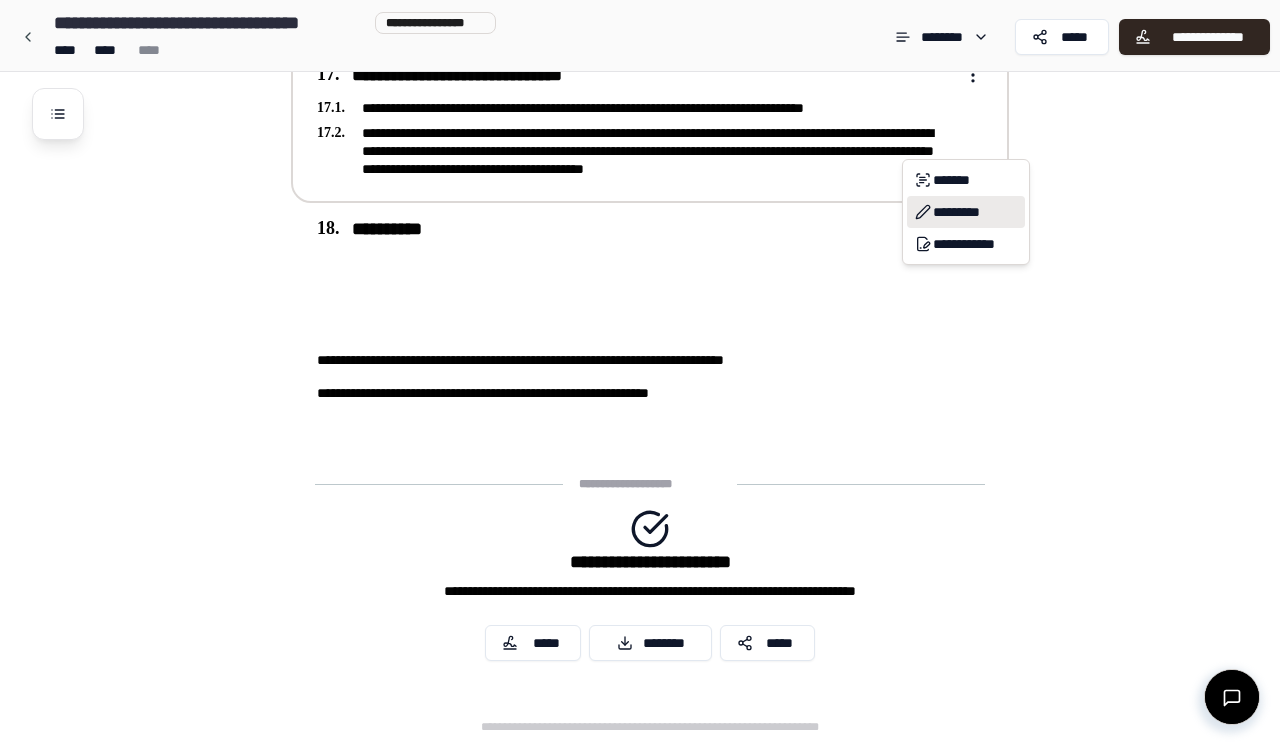 click on "*********" at bounding box center (966, 212) 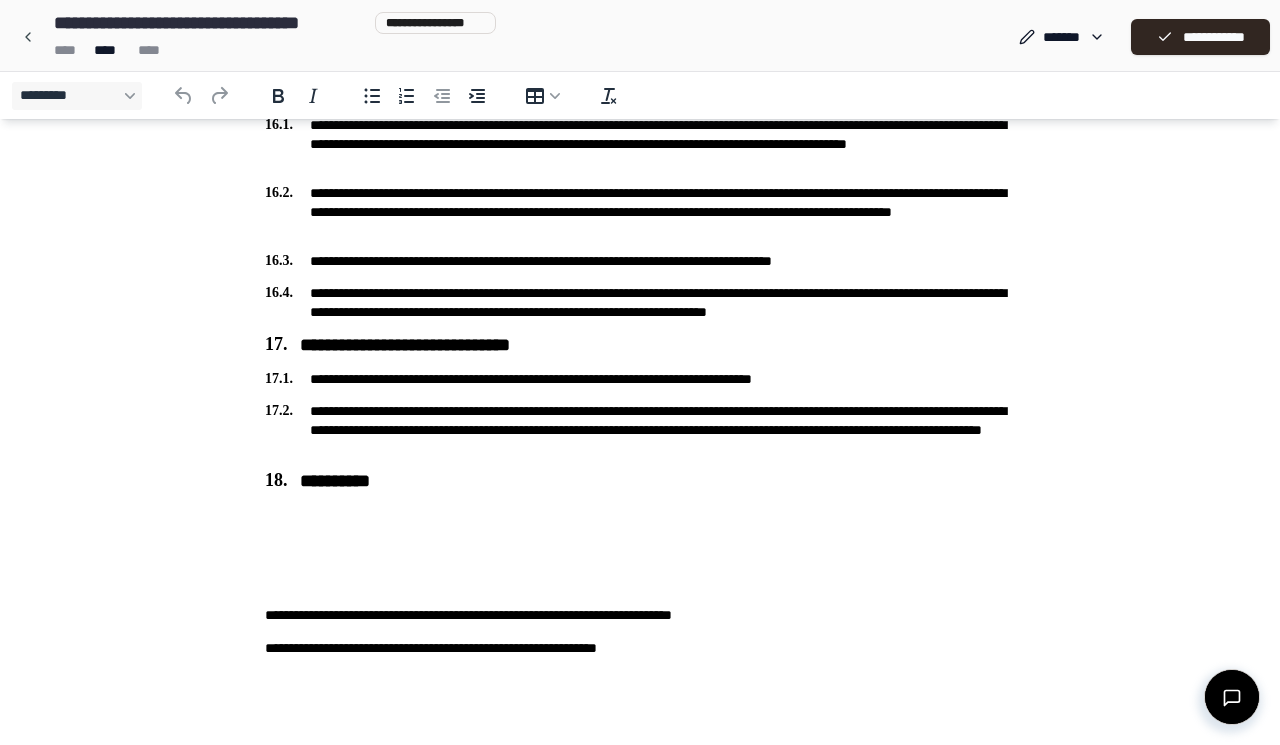 scroll, scrollTop: 4236, scrollLeft: 0, axis: vertical 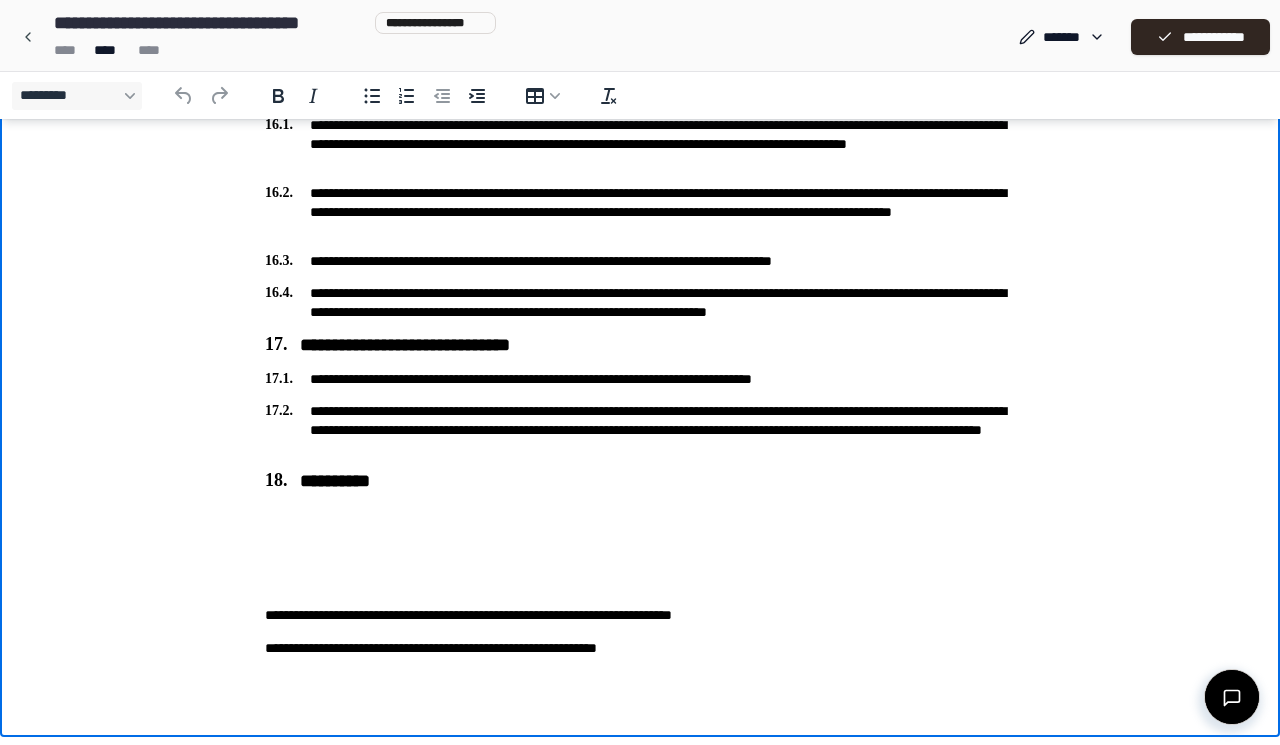 click on "**********" at bounding box center (640, 429) 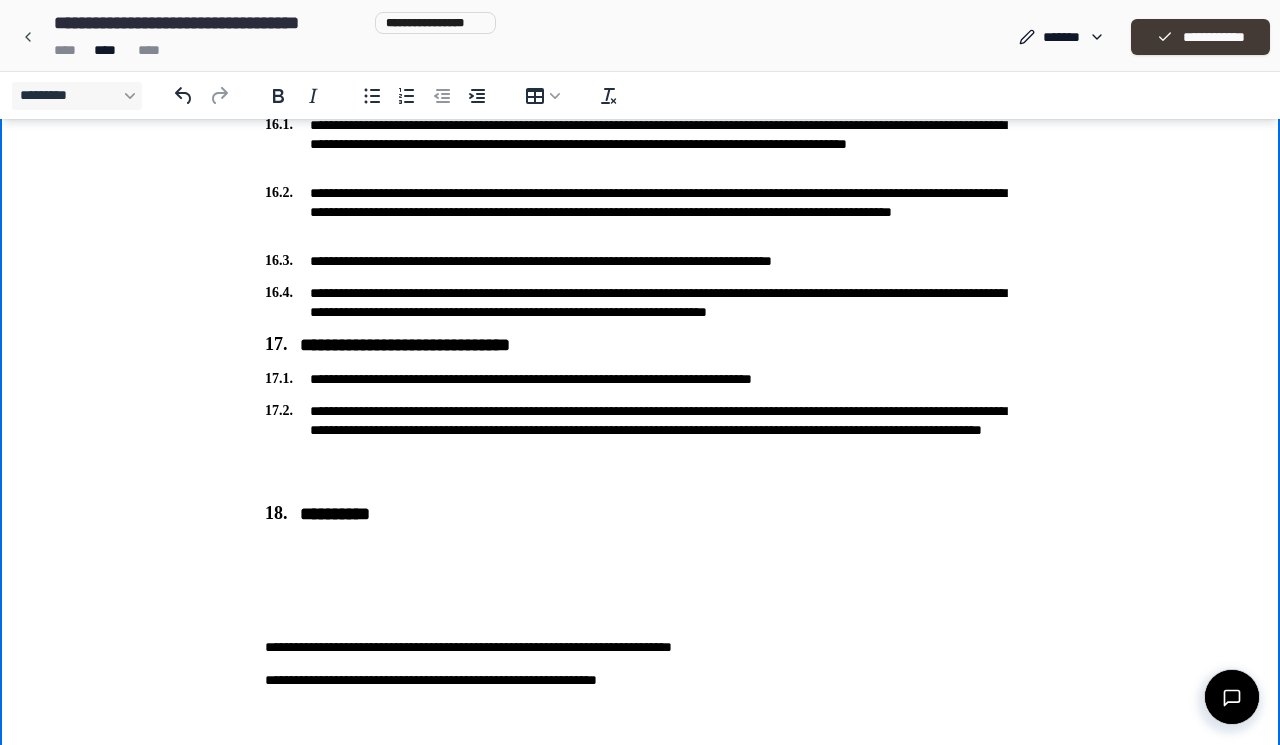 click on "**********" at bounding box center [1200, 37] 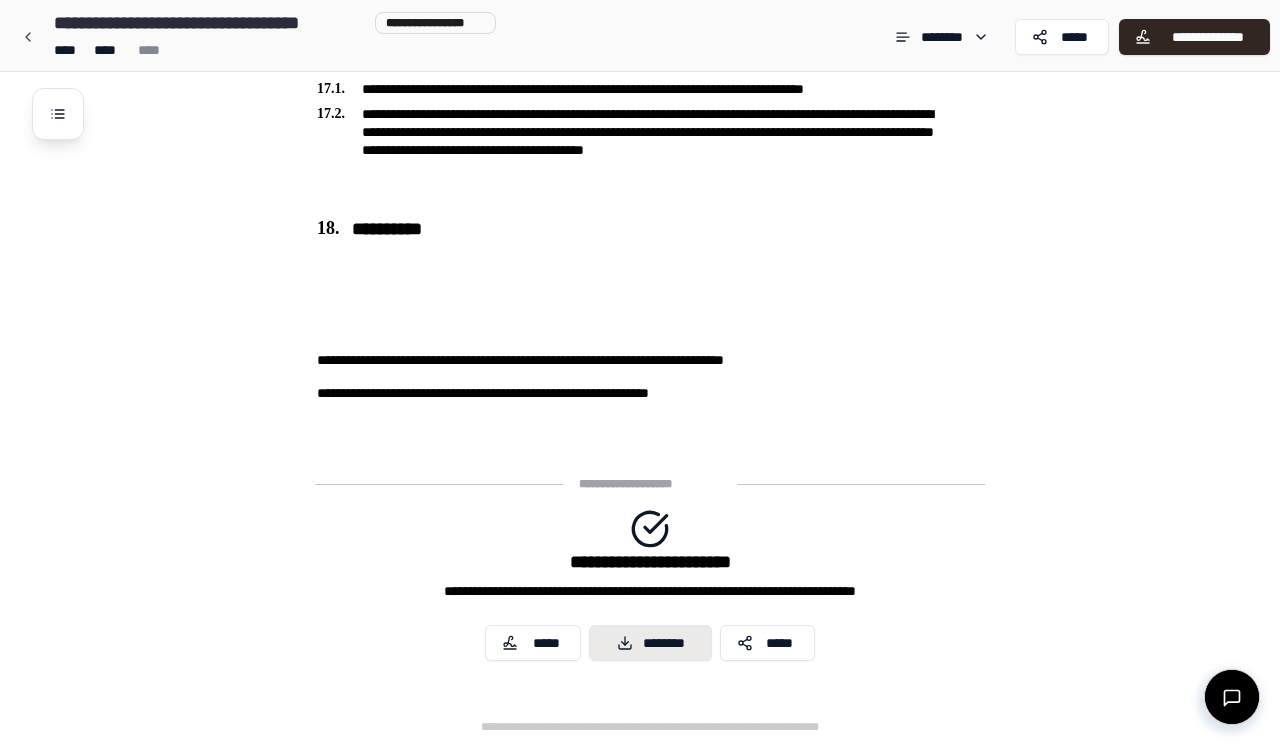 scroll, scrollTop: 5103, scrollLeft: 0, axis: vertical 